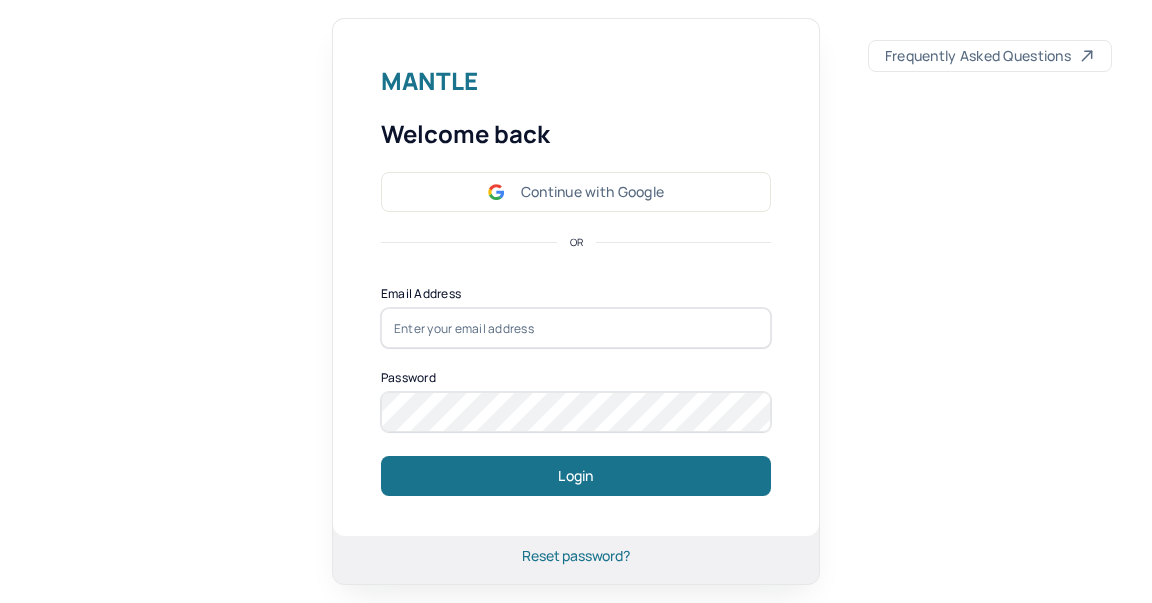 scroll, scrollTop: 0, scrollLeft: 0, axis: both 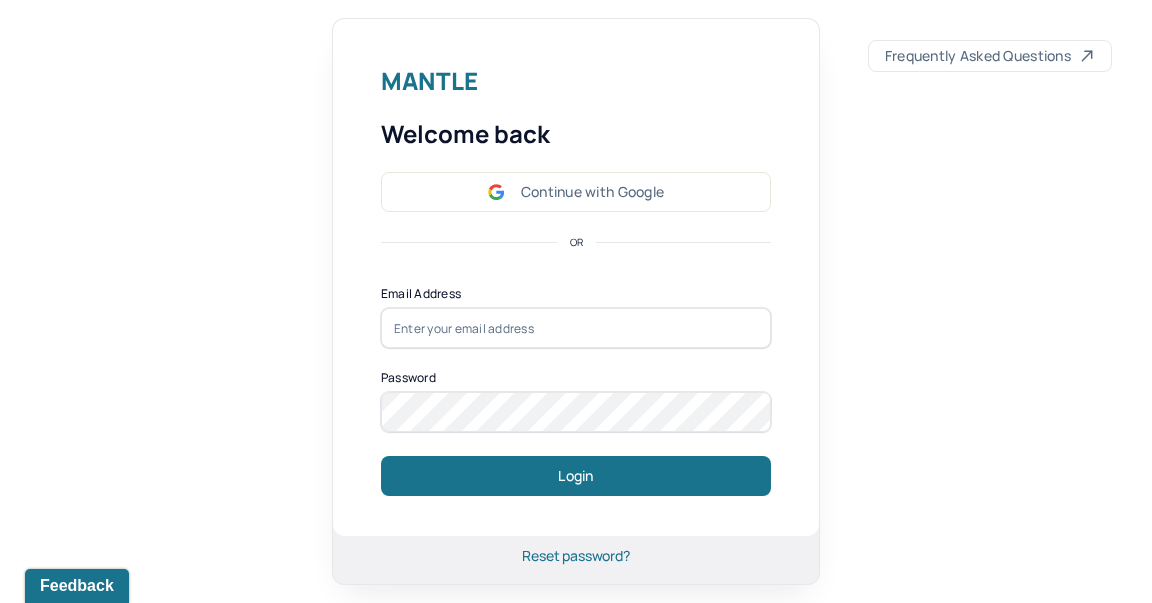 click on "Mantle Welcome back    Continue with Google   OR Email Address Password   Login" at bounding box center (576, 278) 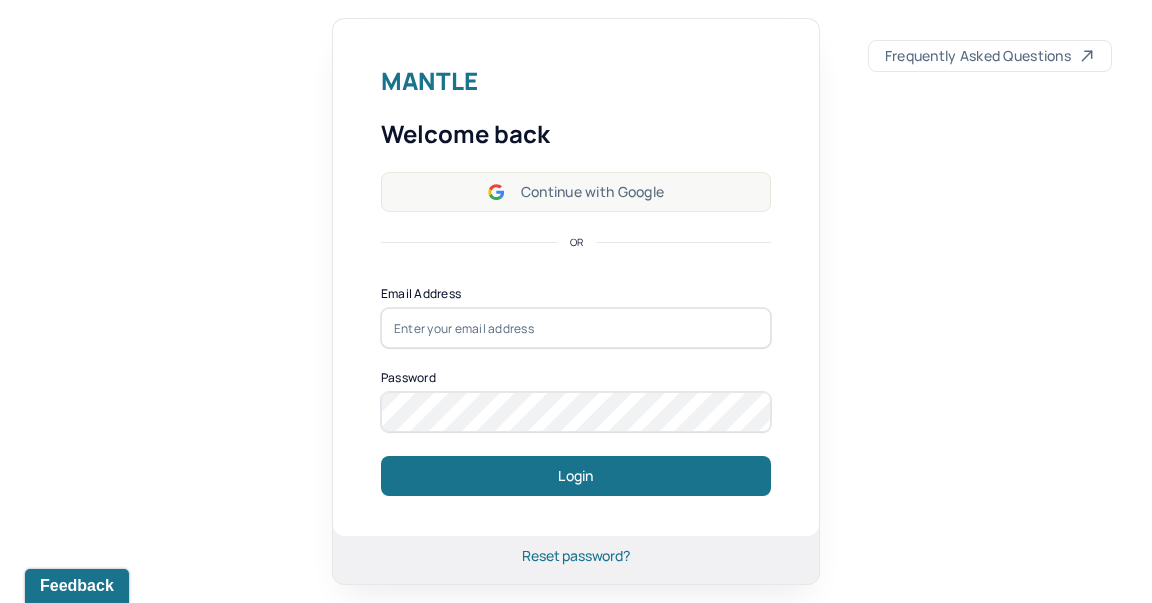 click 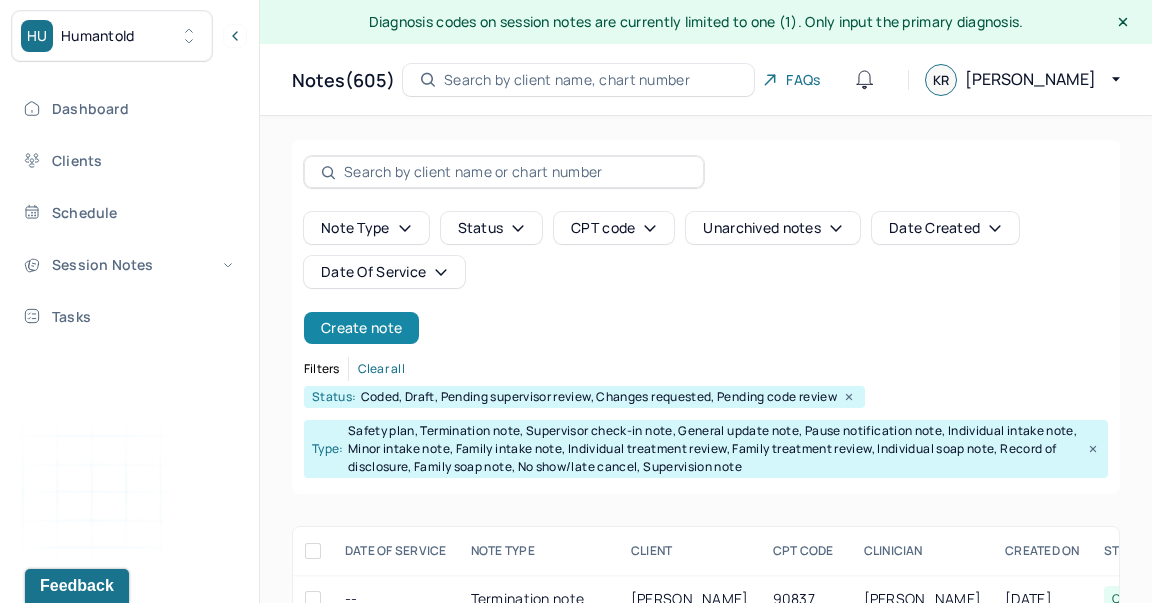 click on "Create note" at bounding box center (361, 328) 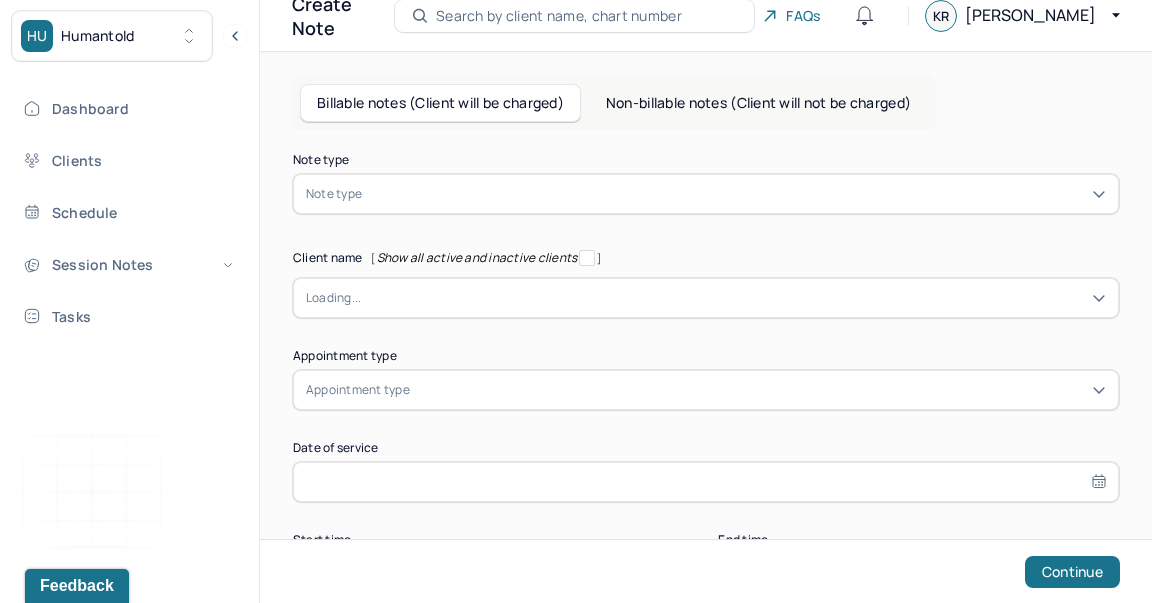 scroll, scrollTop: 66, scrollLeft: 0, axis: vertical 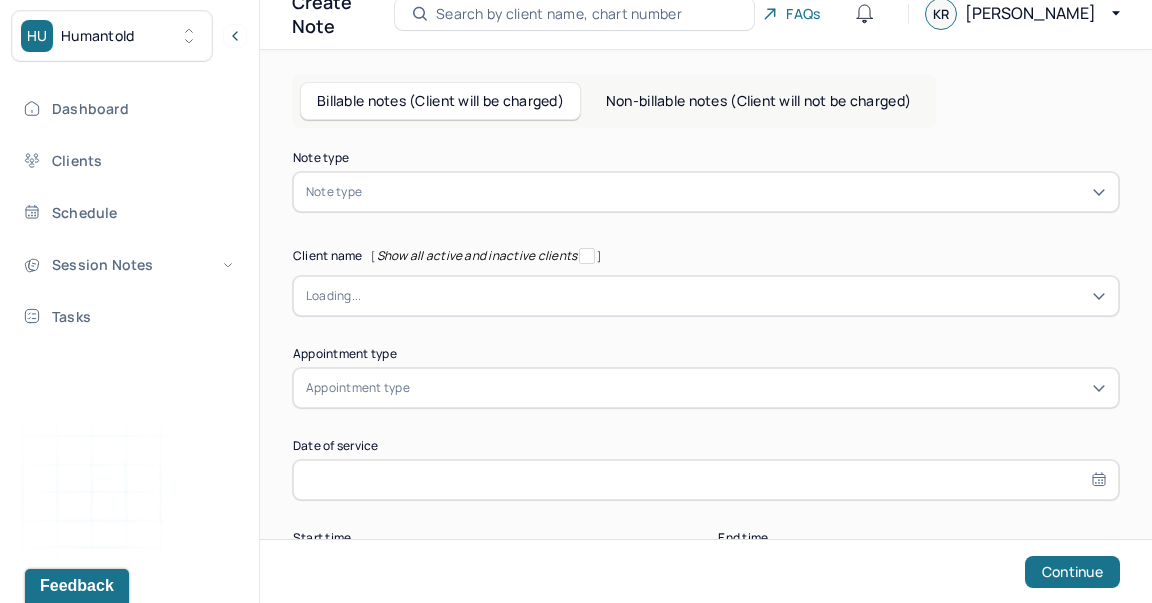 click at bounding box center (736, 192) 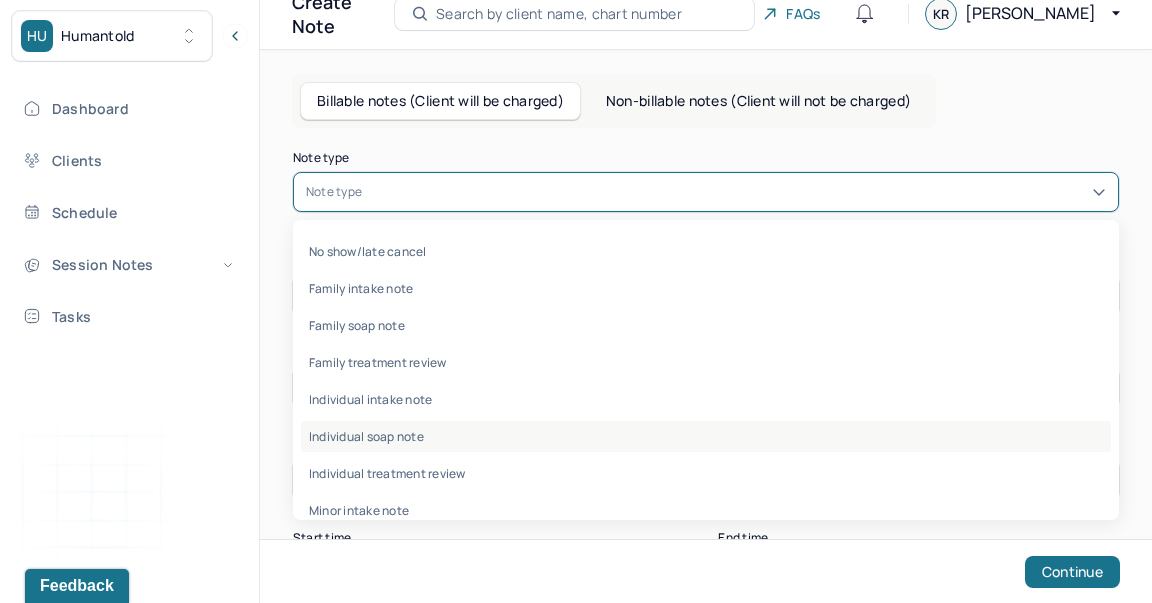 click on "Individual soap note" at bounding box center [706, 436] 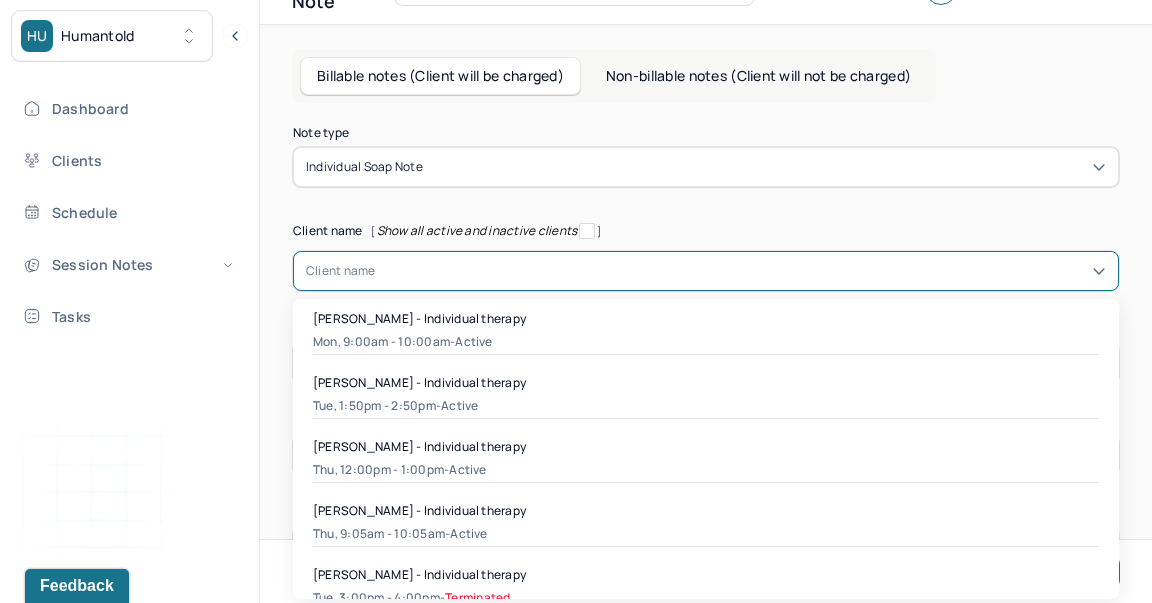 click on "Note type Individual soap note Client name [ Show all active and inactive clients ] [object Object], 1 of 29. 29 results available. Use Up and Down to choose options, press Enter to select the currently focused option, press Escape to exit the menu, press Tab to select the option and exit the menu. Client name [PERSON_NAME] - Individual therapy Mon, 9:00am - 10:00am  -  active [PERSON_NAME] - Individual therapy Tue, 1:50pm - 2:50pm  -  active [PERSON_NAME] - Individual therapy Thu, 12:00pm - 1:00pm  -  active [PERSON_NAME] - Individual therapy Thu, 9:05am - 10:05am  -  active [PERSON_NAME] - Individual therapy Tue, 3:00pm - 4:00pm  -  Terminated [PERSON_NAME] - Individual therapy Mon, 3:20pm - 4:20pm  -  active [PERSON_NAME] - Individual therapy Wed, 2:00pm - 3:00pm  -  active Cullin Arn - Individual therapy Tue, 10:00am - 11:00am  -  active [PERSON_NAME] - Individual therapy Thu, 10:05am - 11:05am  -  active [PERSON_NAME] - Individual therapy Fri, 8:45am - 9:45am  -  active Mon, 10:10am - 11:10am  -" at bounding box center [706, 347] 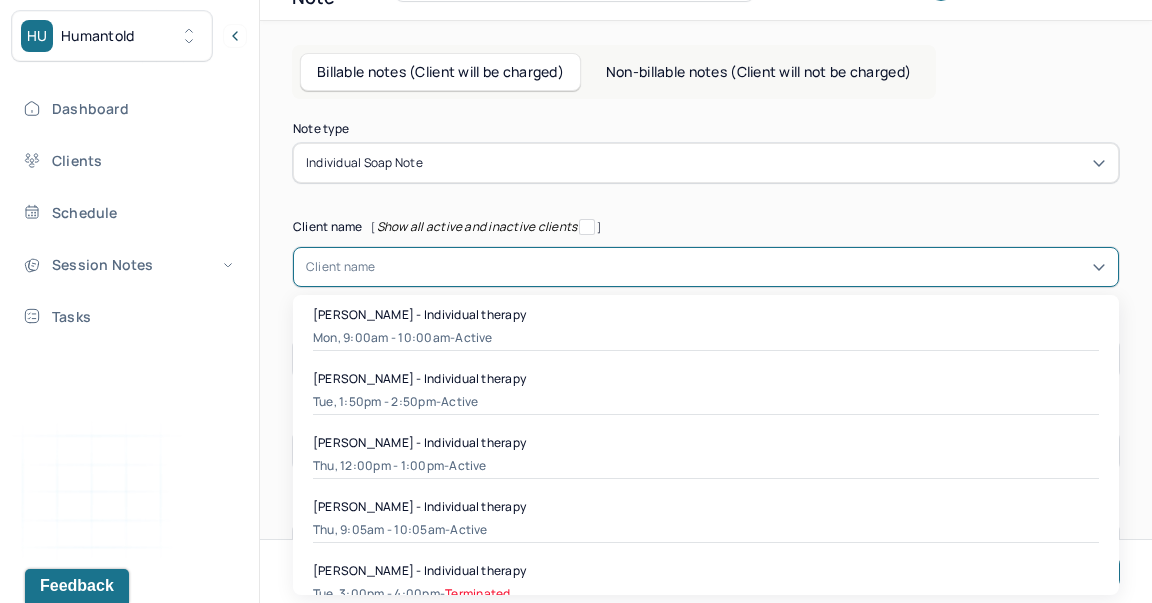 scroll, scrollTop: 95, scrollLeft: 0, axis: vertical 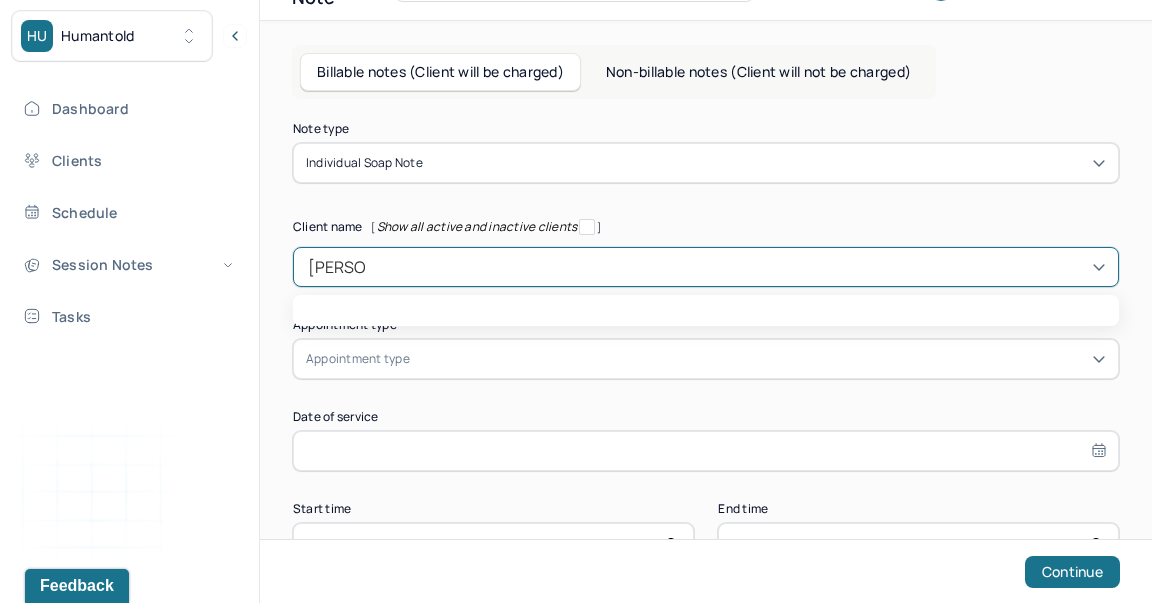 type on "[PERSON_NAME]" 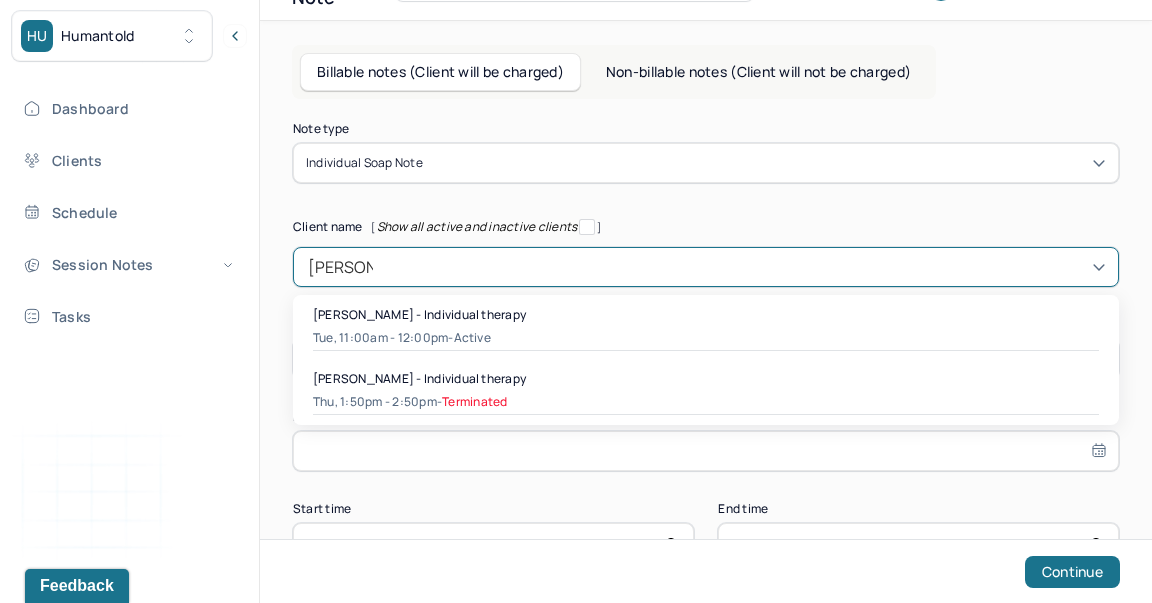 click on "Tue, 11:00am - 12:00pm  -  active" at bounding box center (706, 338) 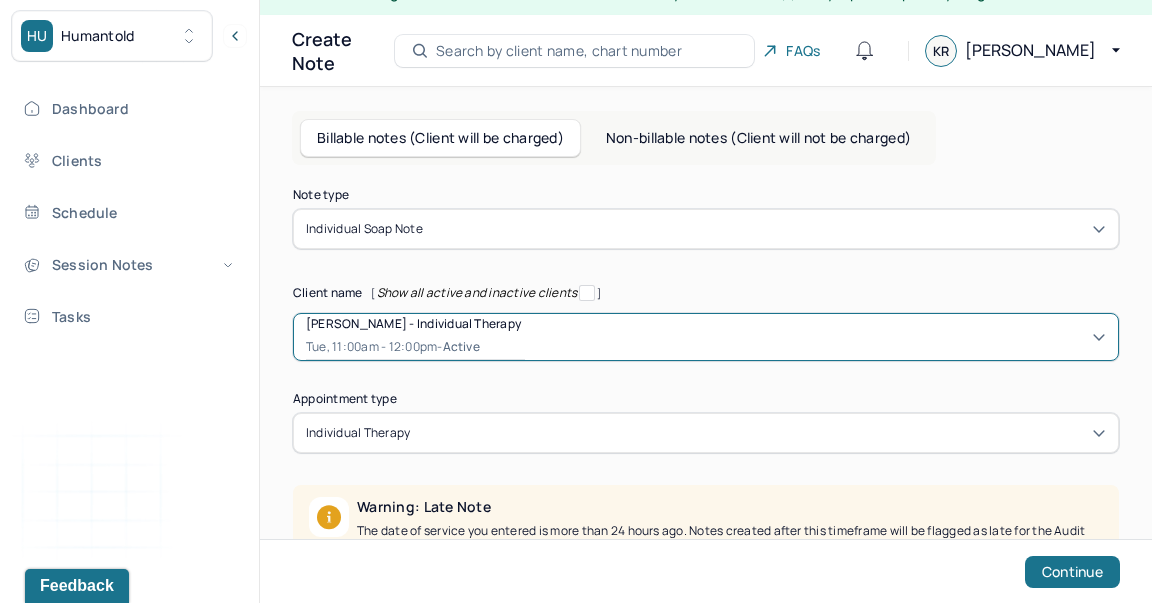 scroll, scrollTop: 0, scrollLeft: 0, axis: both 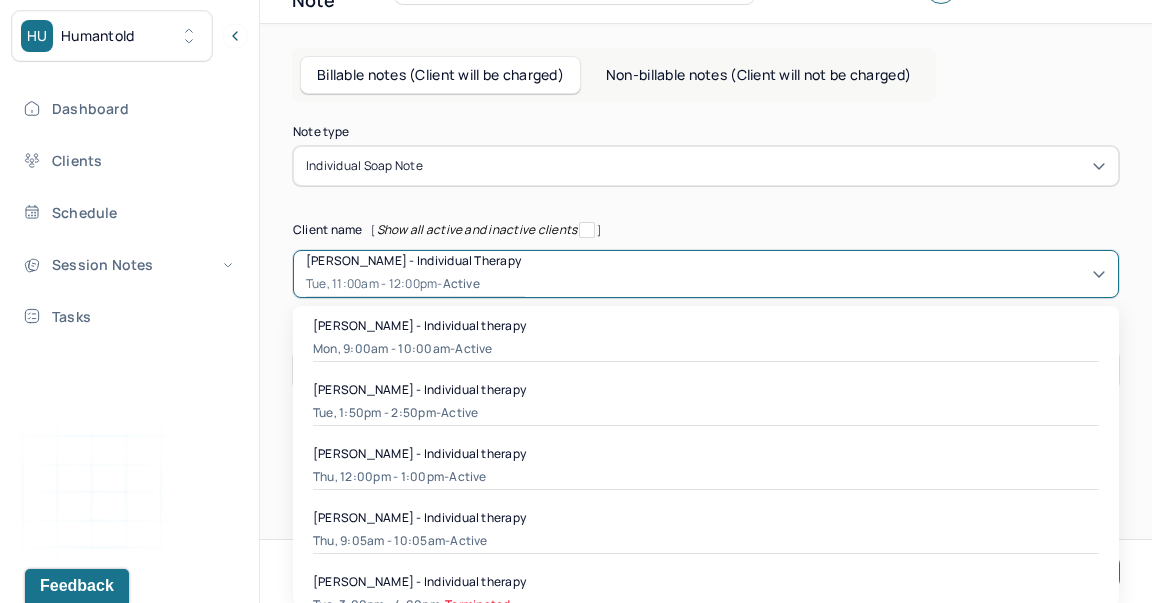 click on "option [object Object], selected. [object Object], 1 of 29. 29 results available. Use Up and Down to choose options, press Enter to select the currently focused option, press Escape to exit the menu, press Tab to select the option and exit the menu. [PERSON_NAME] - Individual therapy Tue, 11:00am - 12:00pm  -  active [PERSON_NAME] - Individual therapy Mon, 9:00am - 10:00am  -  active [PERSON_NAME] - Individual therapy Tue, 1:50pm - 2:50pm  -  active [PERSON_NAME] - Individual therapy Thu, 12:00pm - 1:00pm  -  active [PERSON_NAME] - Individual therapy Thu, 9:05am - 10:05am  -  active [PERSON_NAME] - Individual therapy Tue, 3:00pm - 4:00pm  -  Terminated [PERSON_NAME] - Individual therapy Mon, 3:20pm - 4:20pm  -  active [PERSON_NAME] - Individual therapy Wed, 2:00pm - 3:00pm  -  active Cullin Arn - Individual therapy Tue, 10:00am - 11:00am  -  active [PERSON_NAME] - Individual therapy Thu, 10:05am - 11:05am  -  active [PERSON_NAME] - Individual therapy Fri, 8:45am - 9:45am  -  active  -  active  -   -" at bounding box center (706, 274) 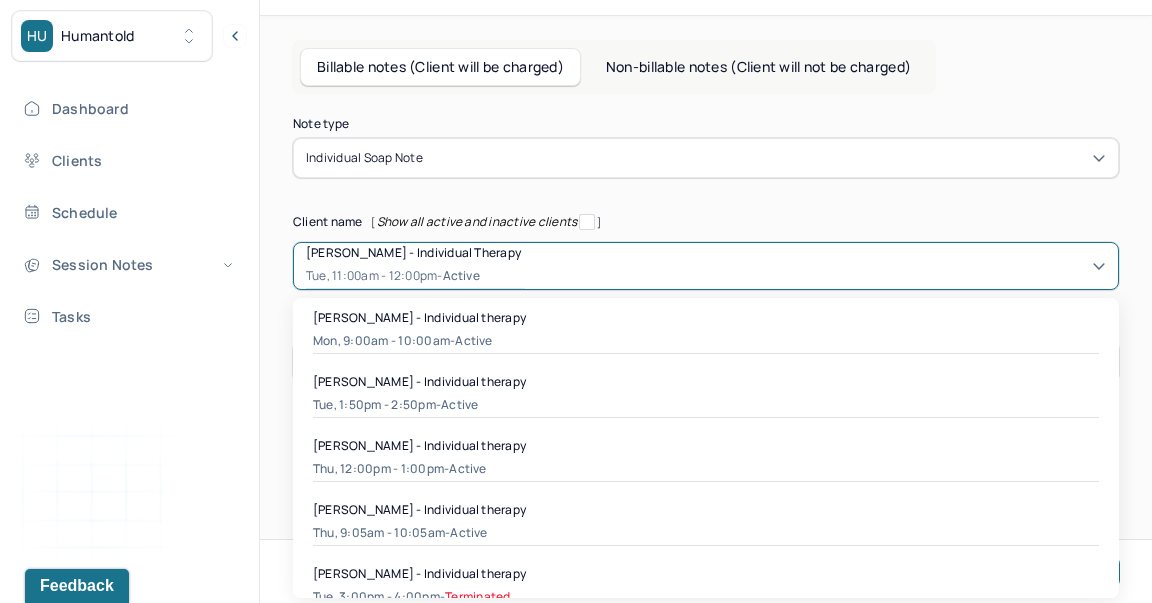 scroll, scrollTop: 101, scrollLeft: 0, axis: vertical 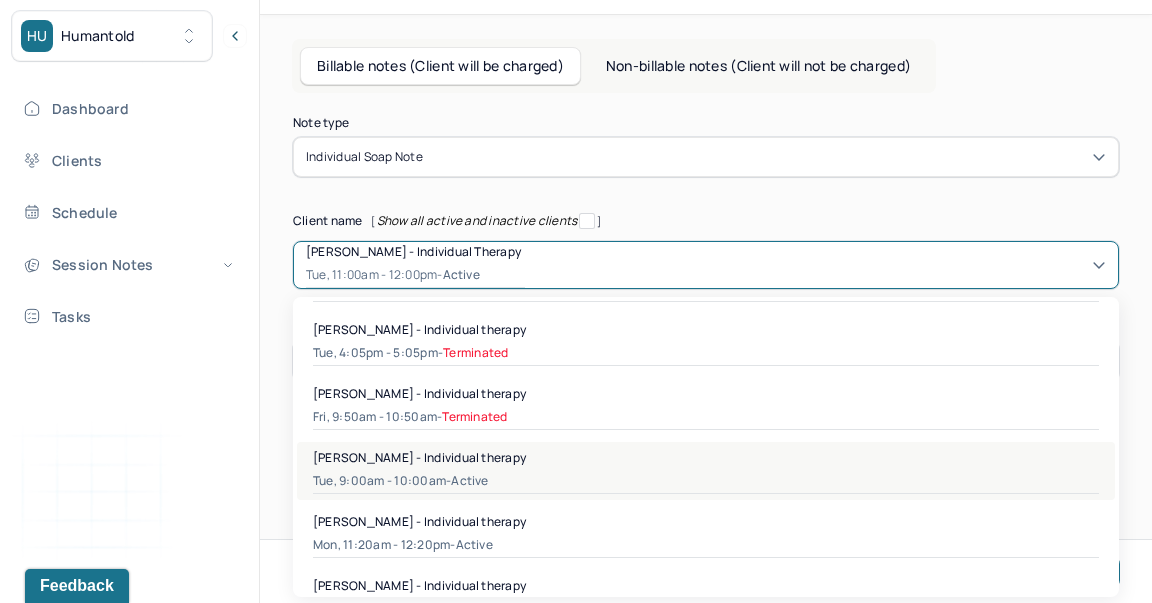 click on "[PERSON_NAME] - Individual therapy Tue, 9:00am - 10:00am  -  active" at bounding box center [706, 471] 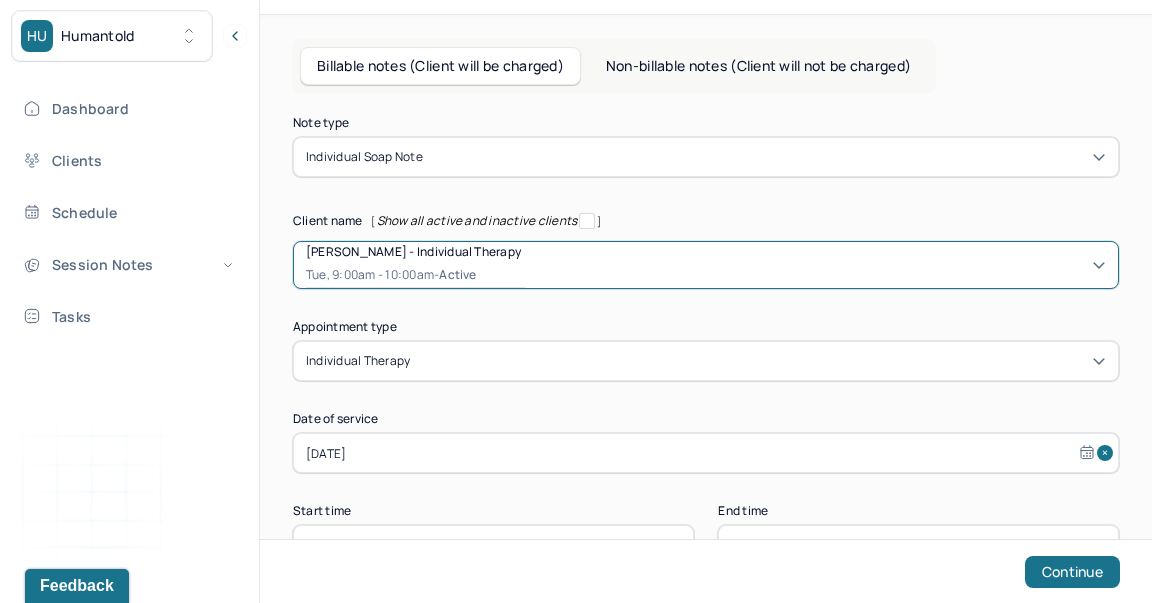 scroll, scrollTop: 167, scrollLeft: 0, axis: vertical 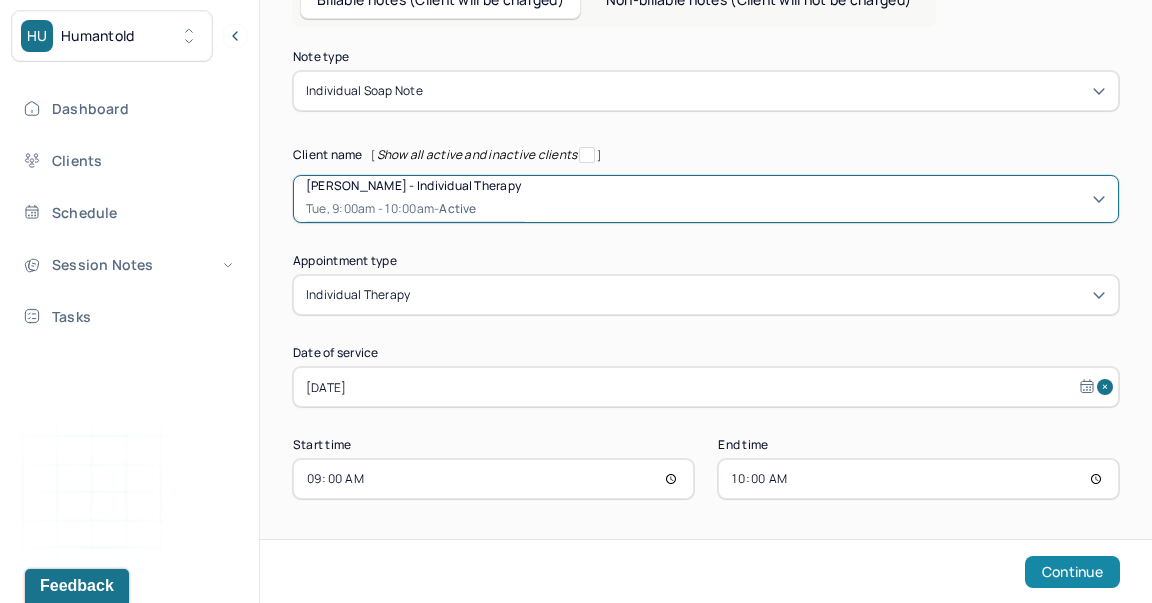 click on "Continue" at bounding box center [1072, 572] 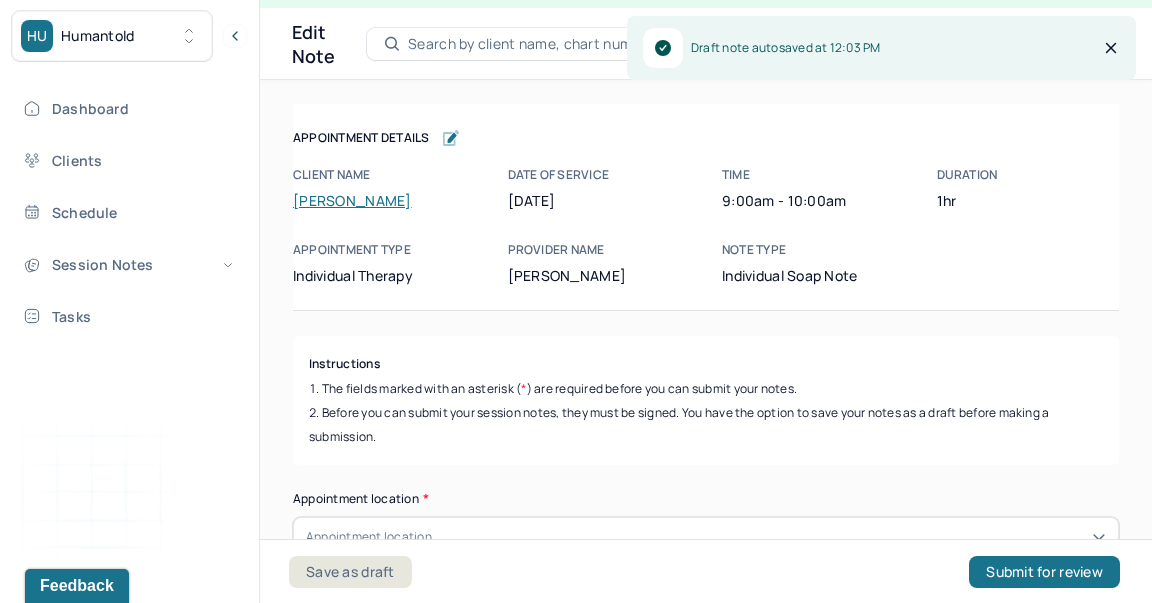 scroll, scrollTop: 36, scrollLeft: 0, axis: vertical 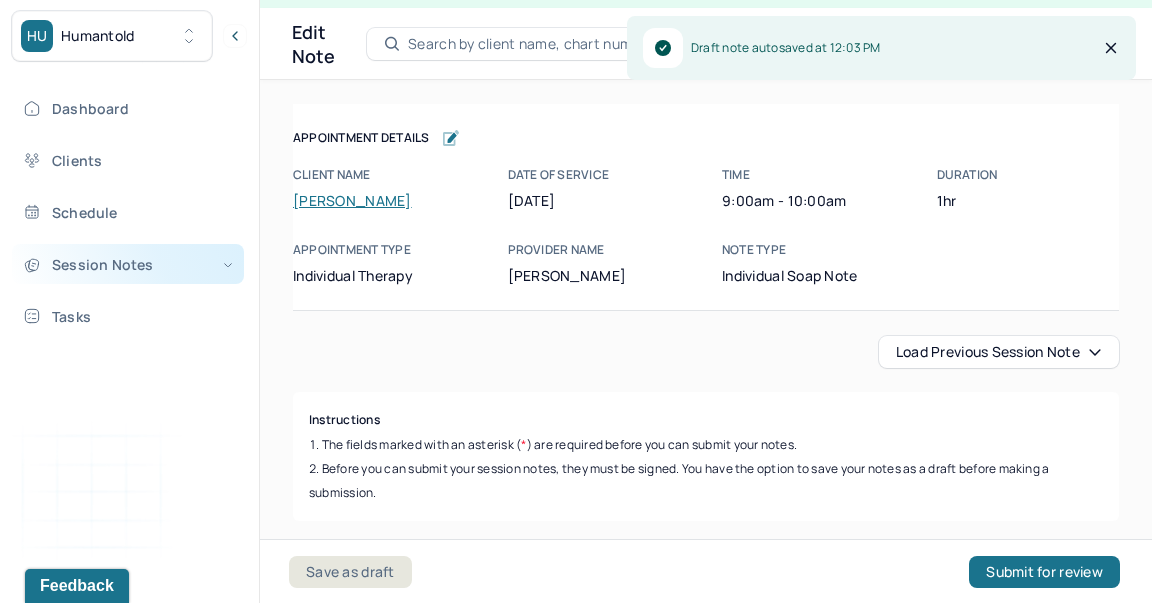 click on "Session Notes" at bounding box center [128, 264] 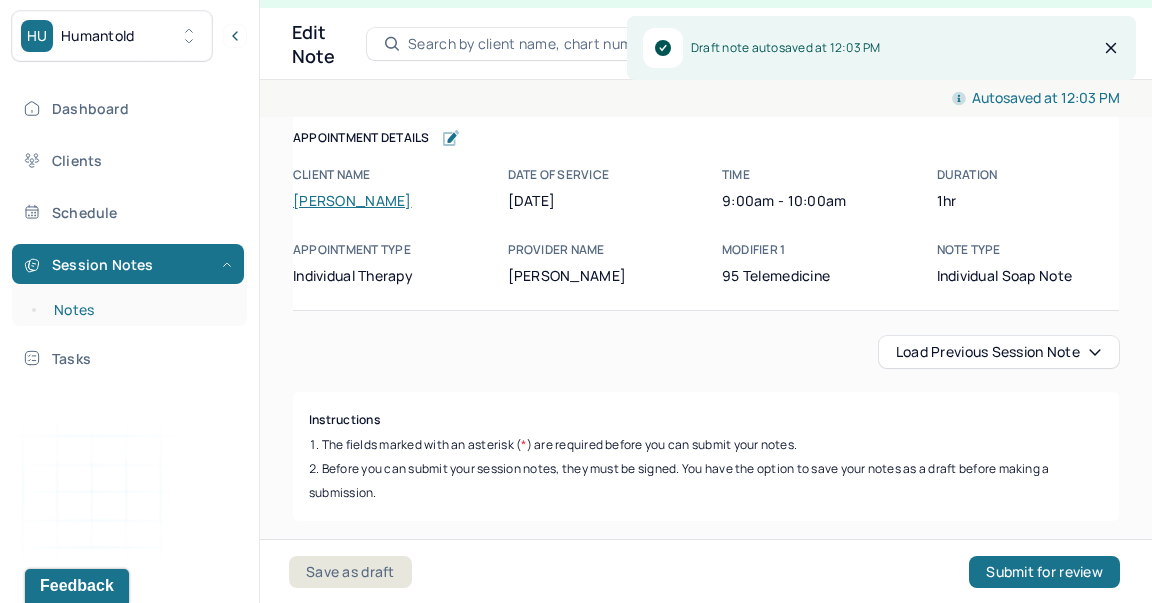 click on "Notes" at bounding box center (139, 310) 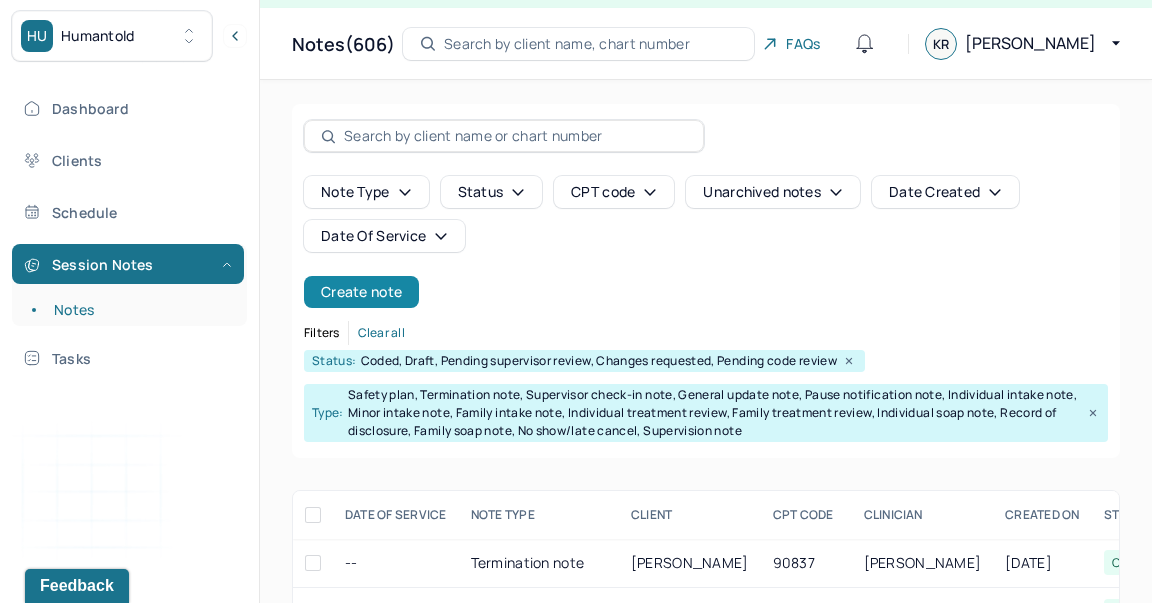 click on "Create note" at bounding box center [361, 292] 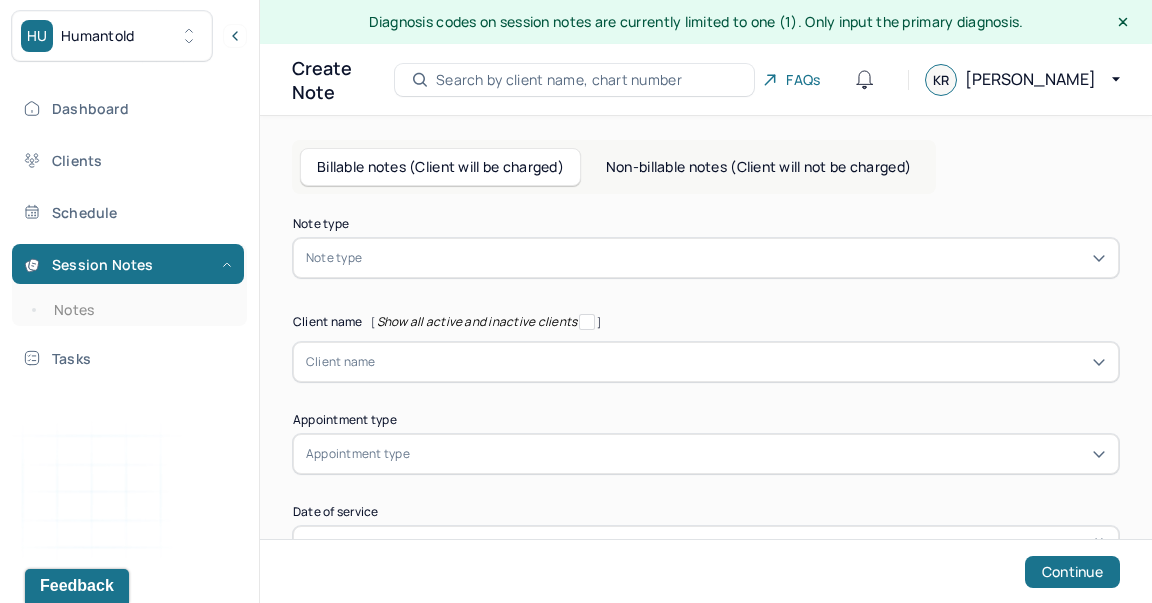 click at bounding box center (736, 258) 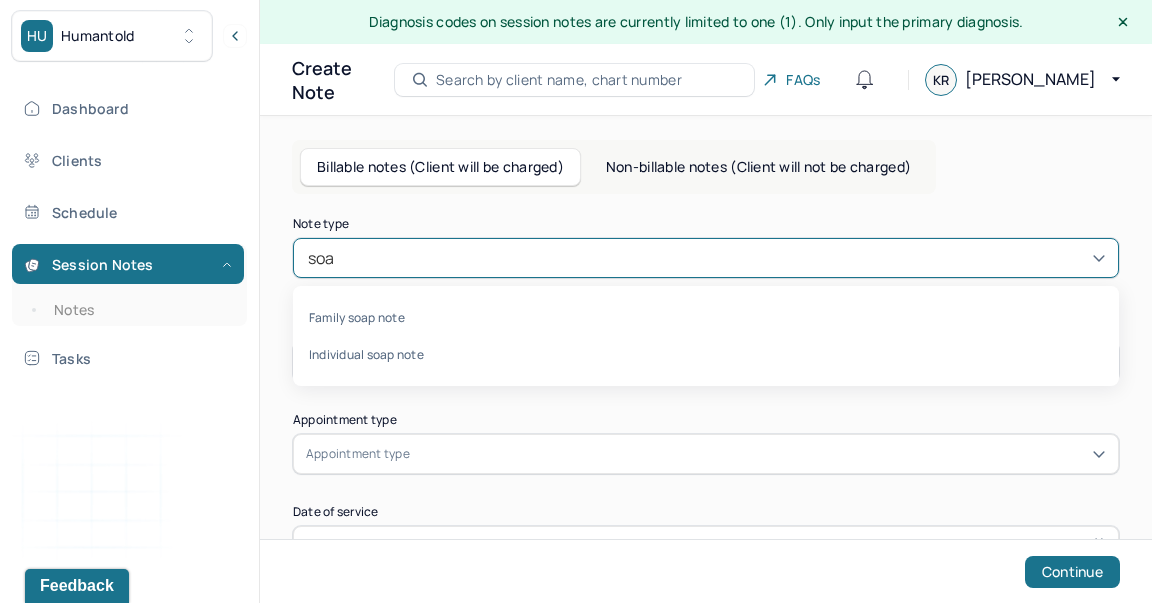 type on "soap" 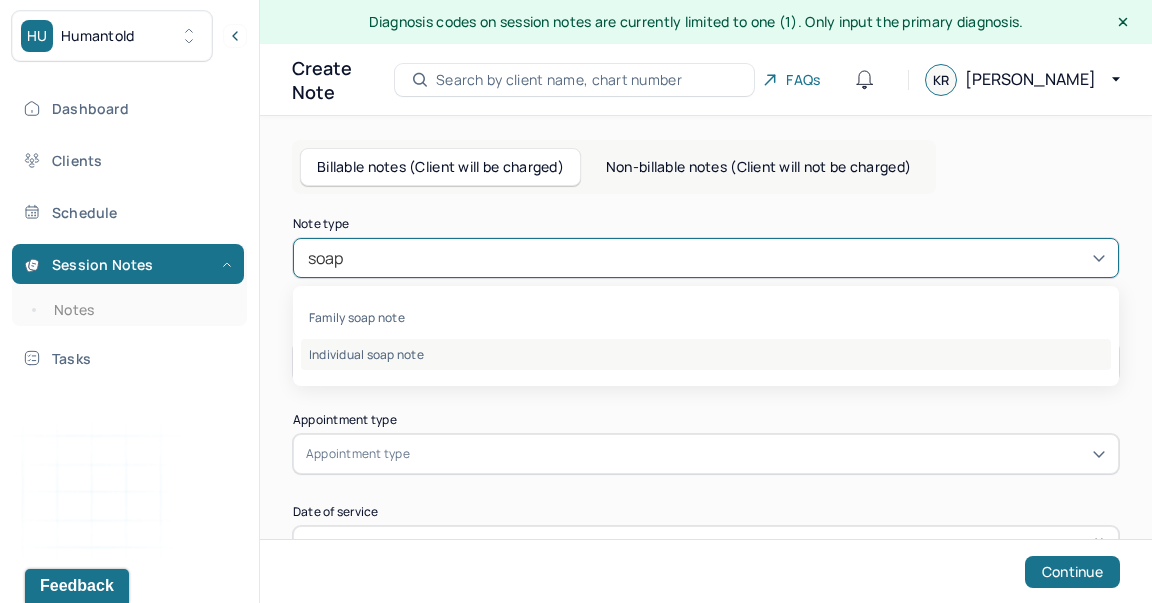 click on "Individual soap note" at bounding box center [706, 354] 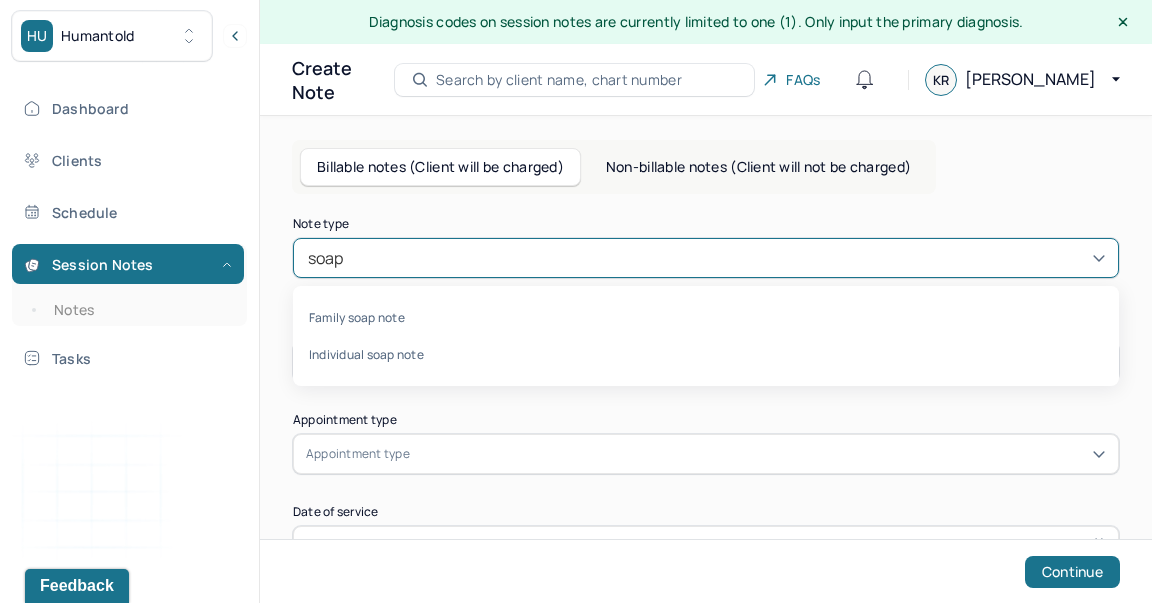 type 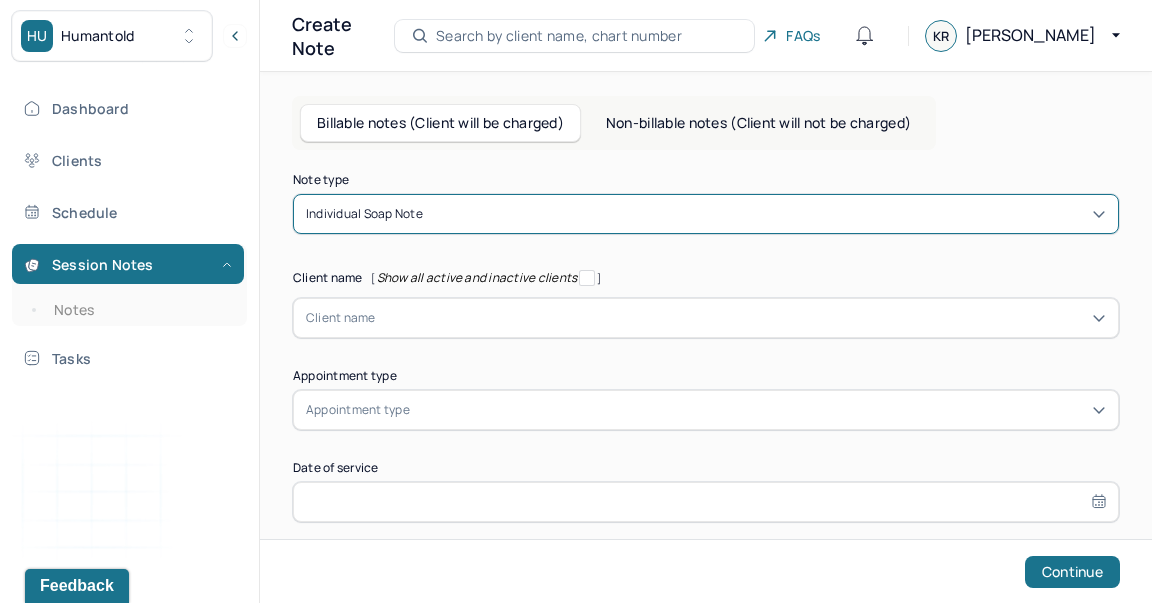 scroll, scrollTop: 95, scrollLeft: 0, axis: vertical 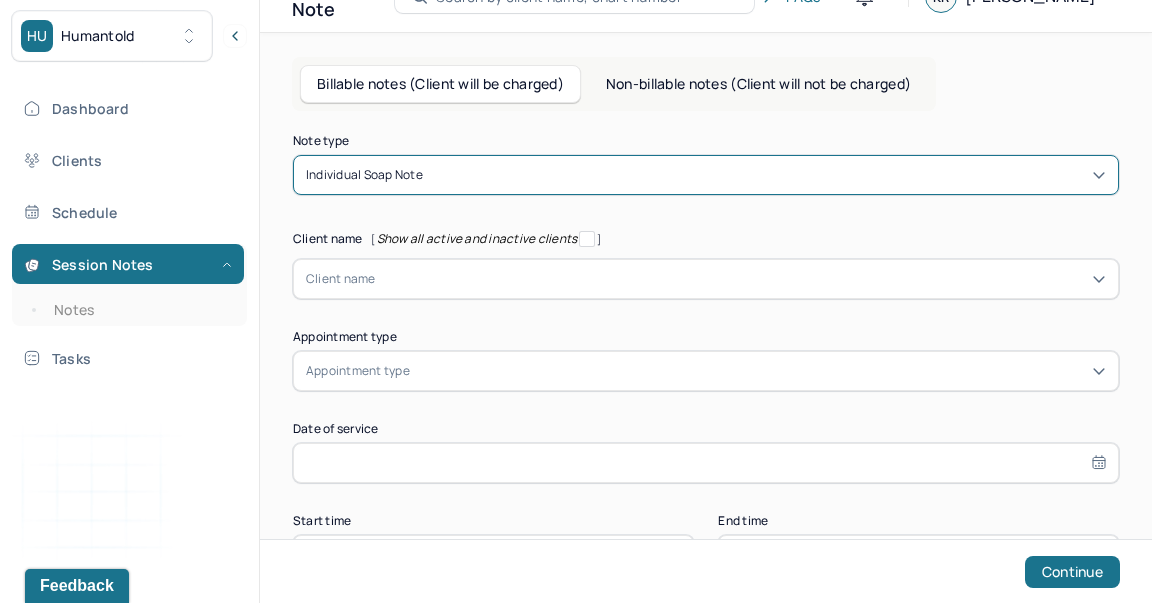click on "Client name" at bounding box center [706, 279] 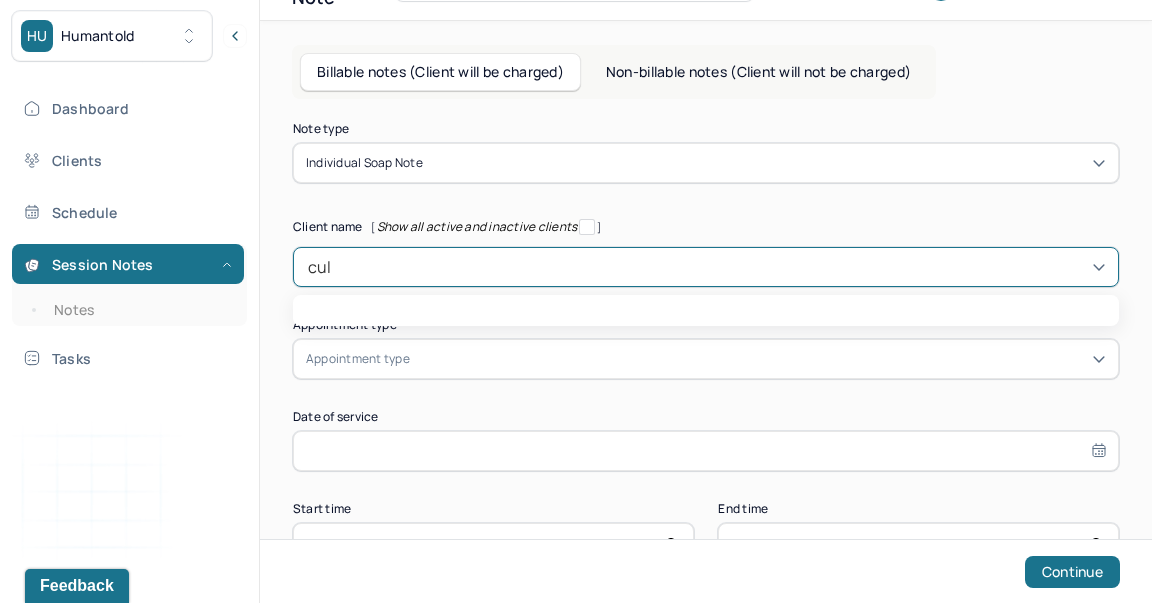 type on "cull" 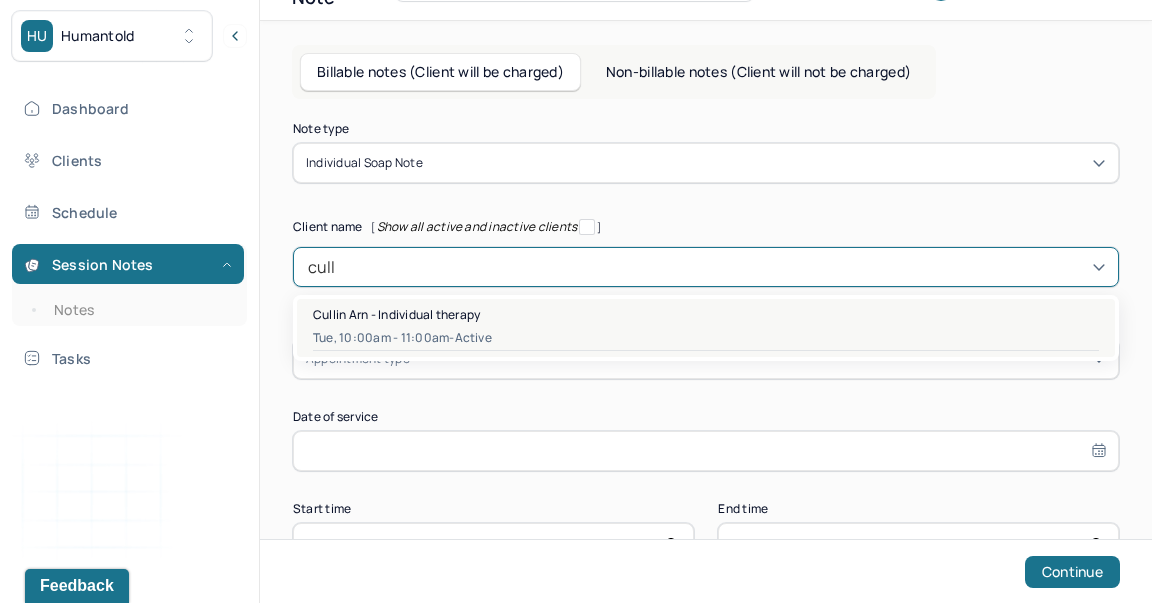 click on "Tue, 10:00am - 11:00am  -  active" at bounding box center [706, 338] 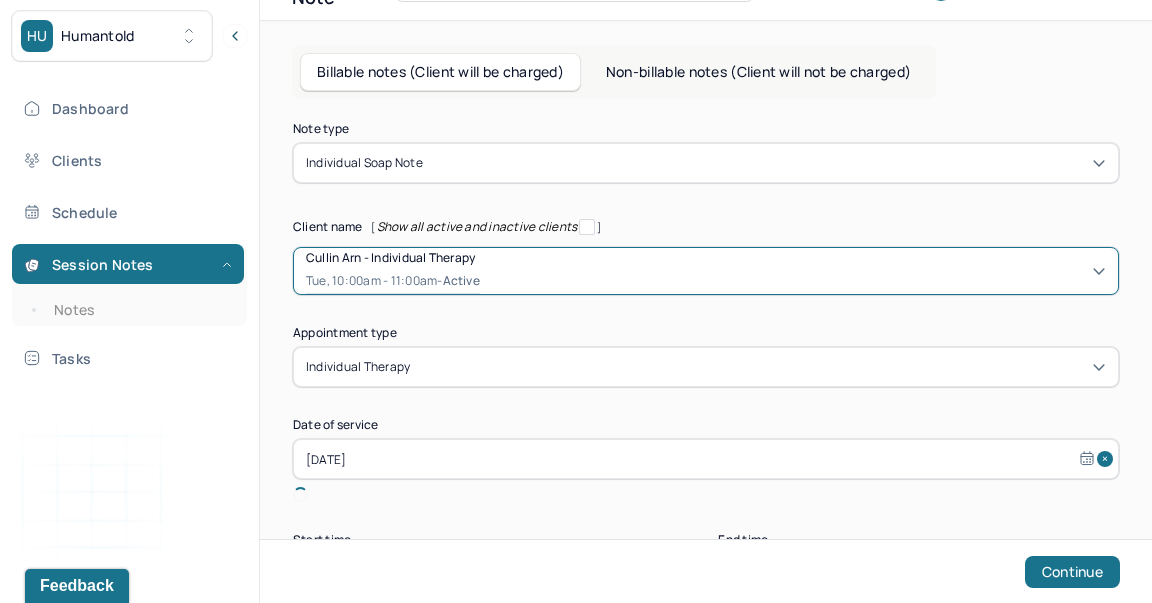 scroll, scrollTop: 167, scrollLeft: 0, axis: vertical 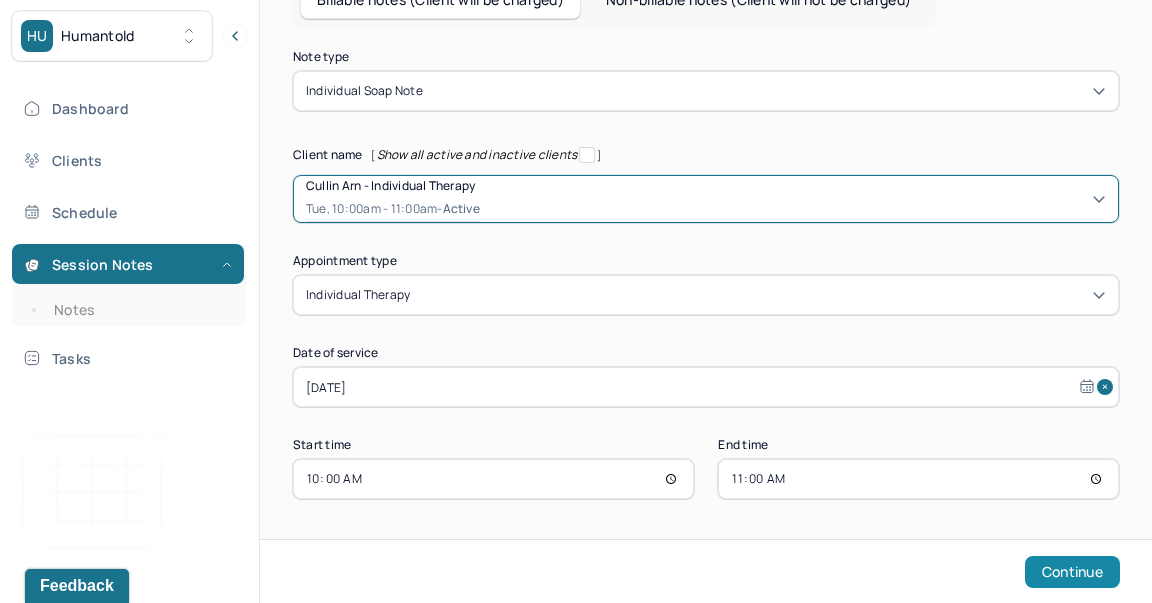 click on "Continue" at bounding box center (1072, 572) 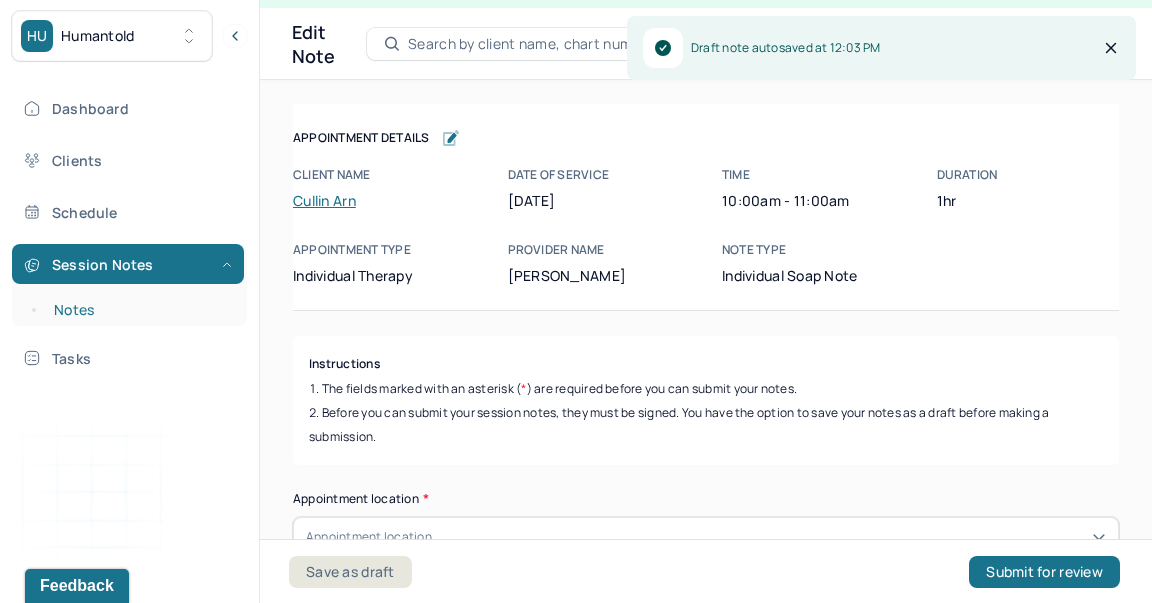 scroll, scrollTop: 36, scrollLeft: 0, axis: vertical 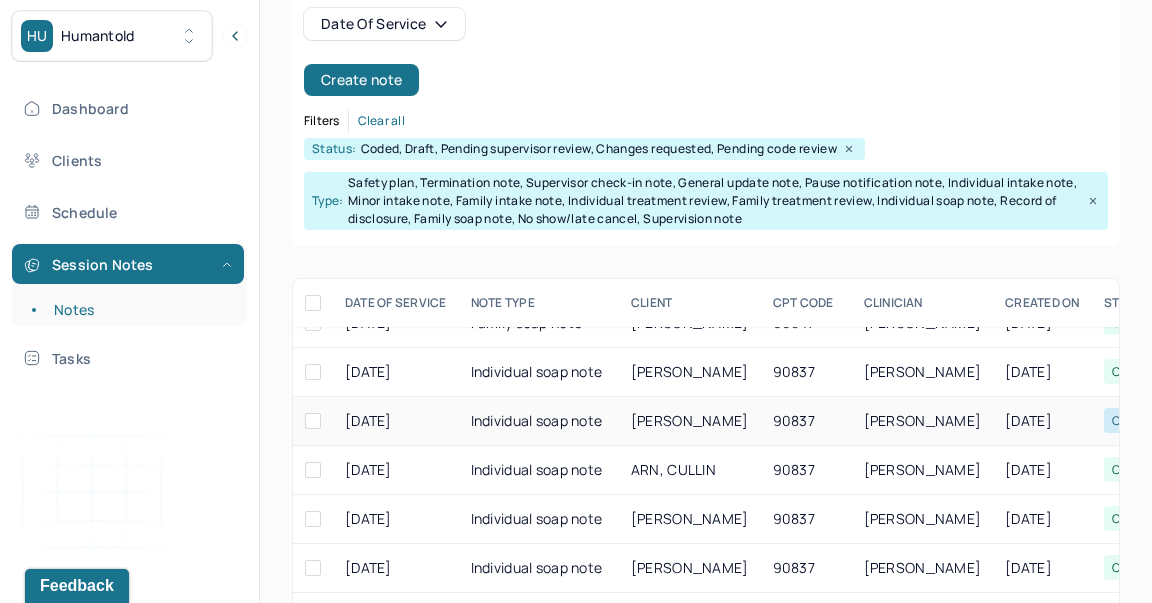 click on "Individual soap note" at bounding box center (539, 421) 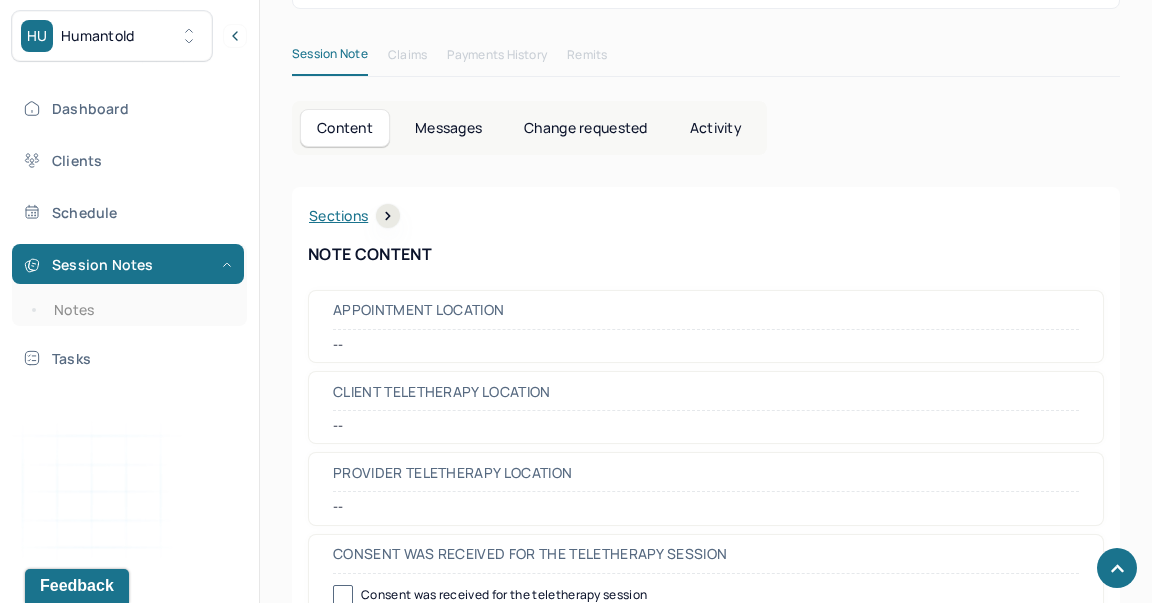 scroll, scrollTop: 633, scrollLeft: 0, axis: vertical 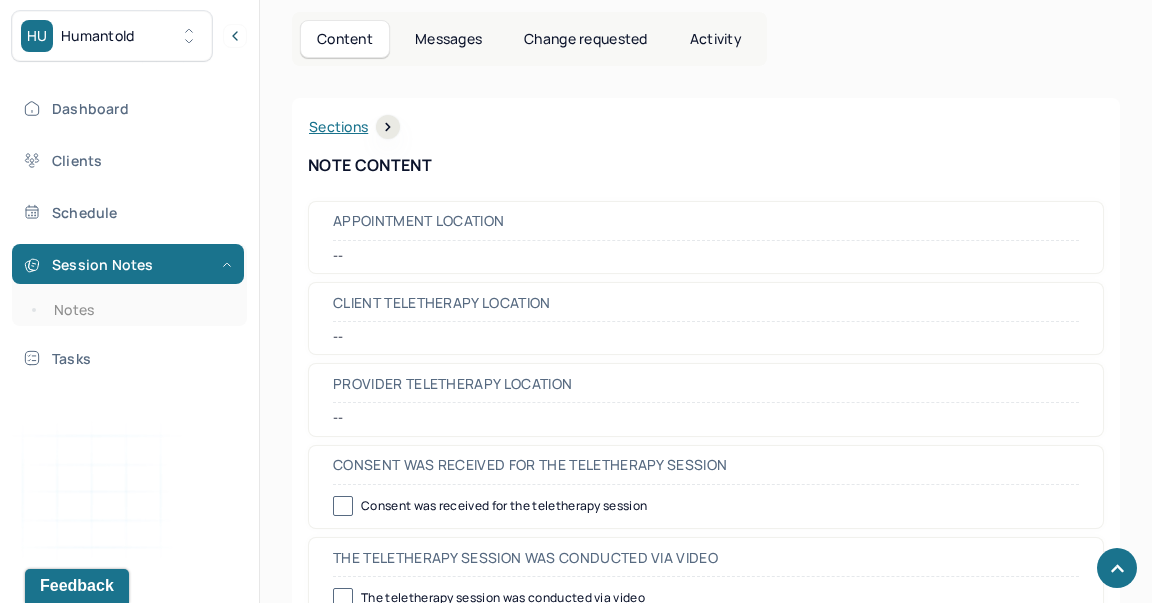 click at bounding box center (388, 127) 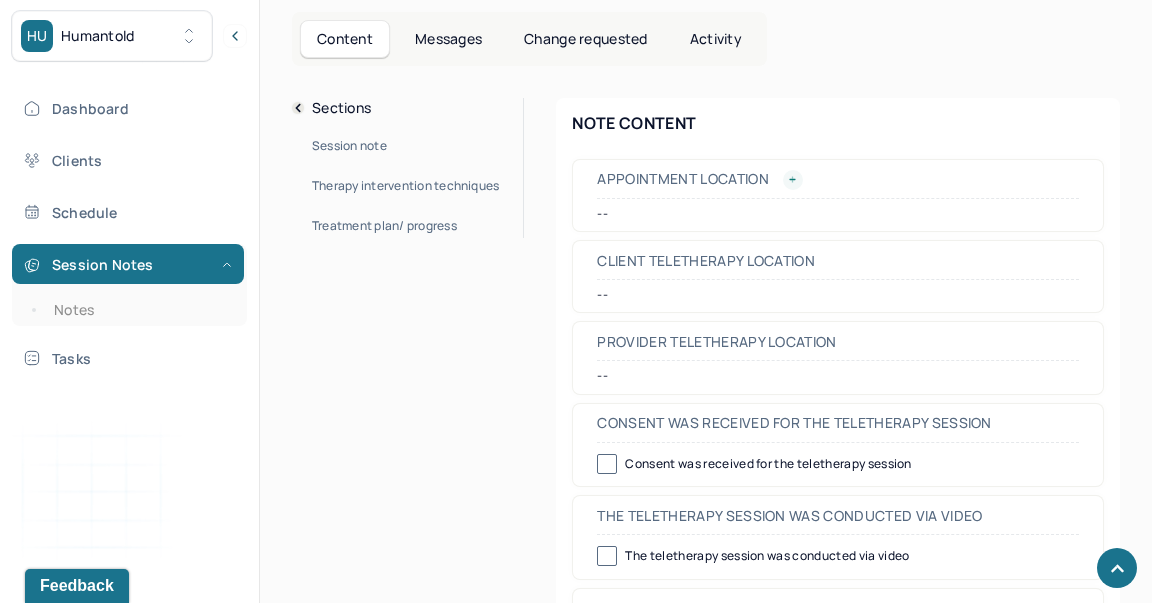 click at bounding box center [793, 180] 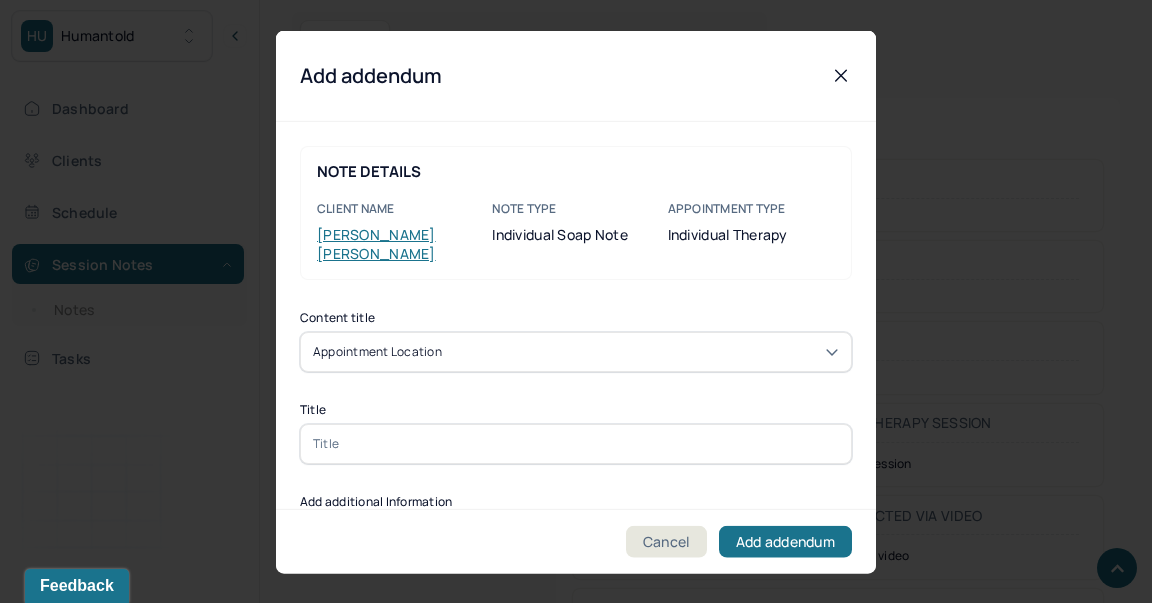 click 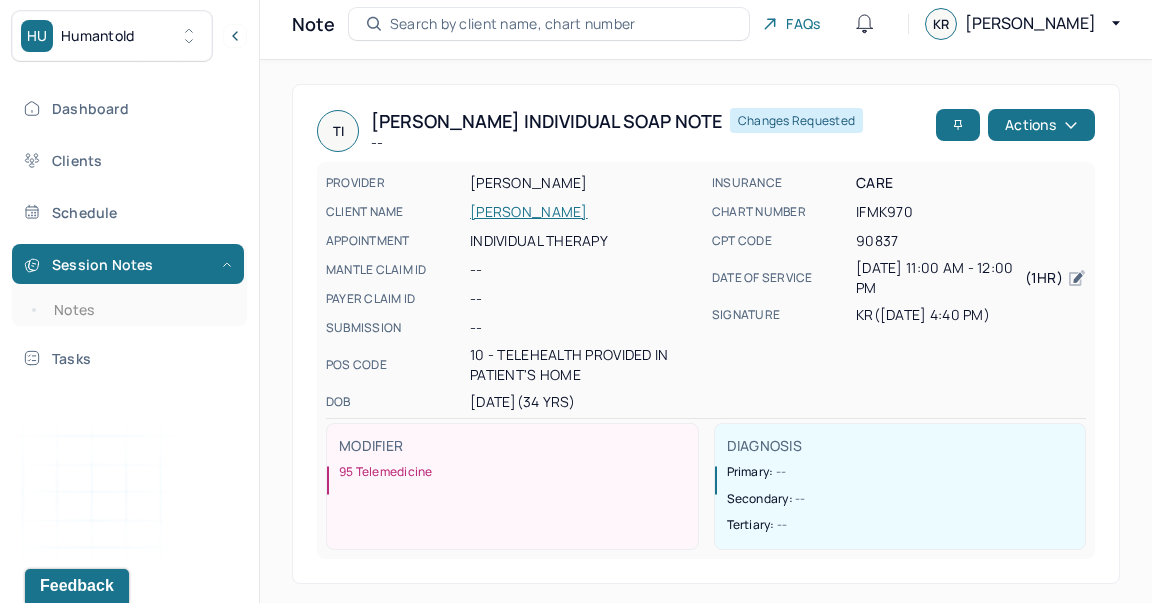 scroll, scrollTop: 57, scrollLeft: 0, axis: vertical 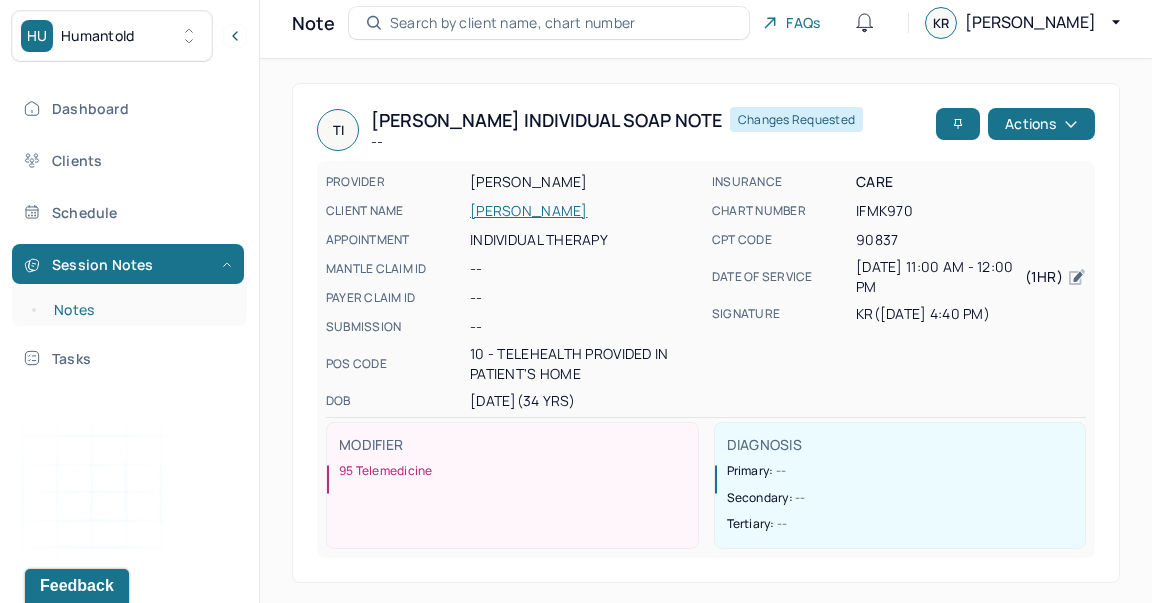 click on "Notes" at bounding box center (139, 310) 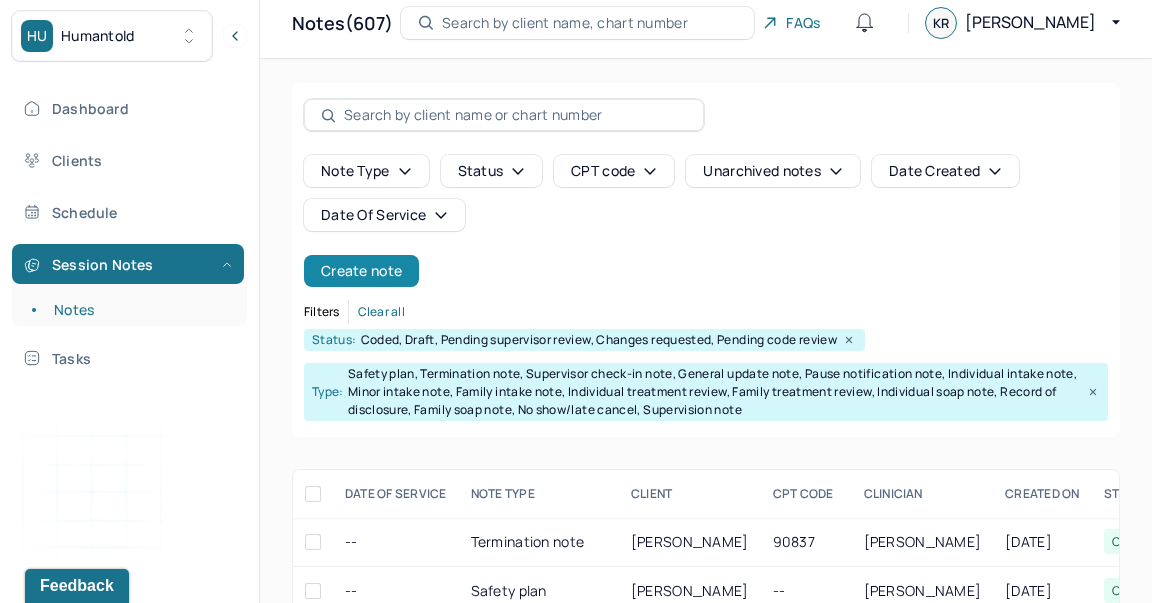 click on "Create note" at bounding box center (361, 271) 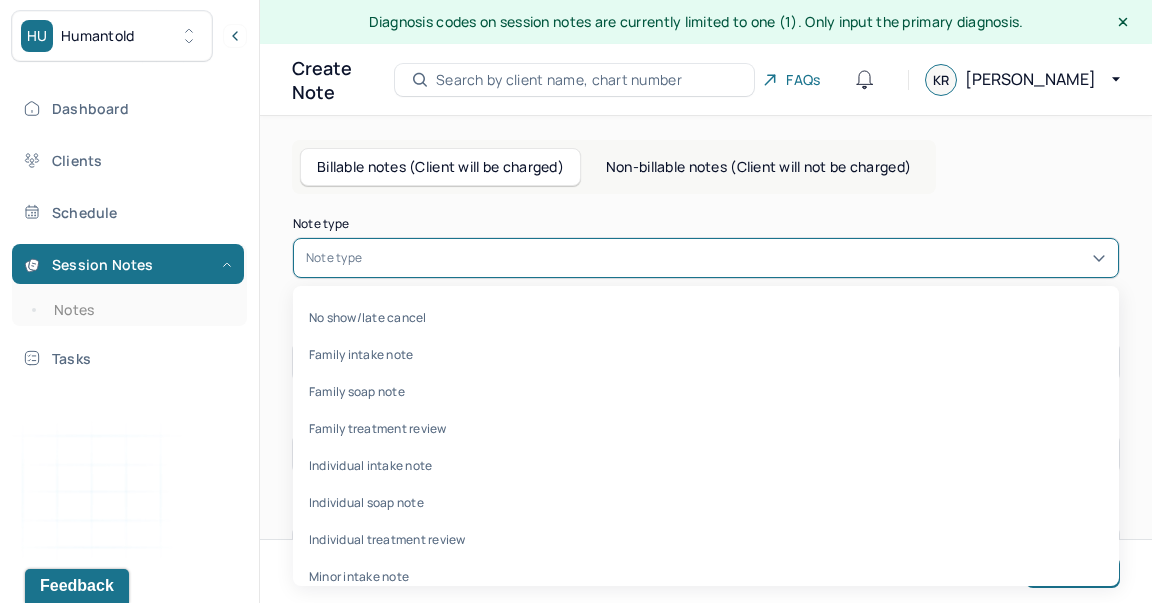 click at bounding box center (736, 258) 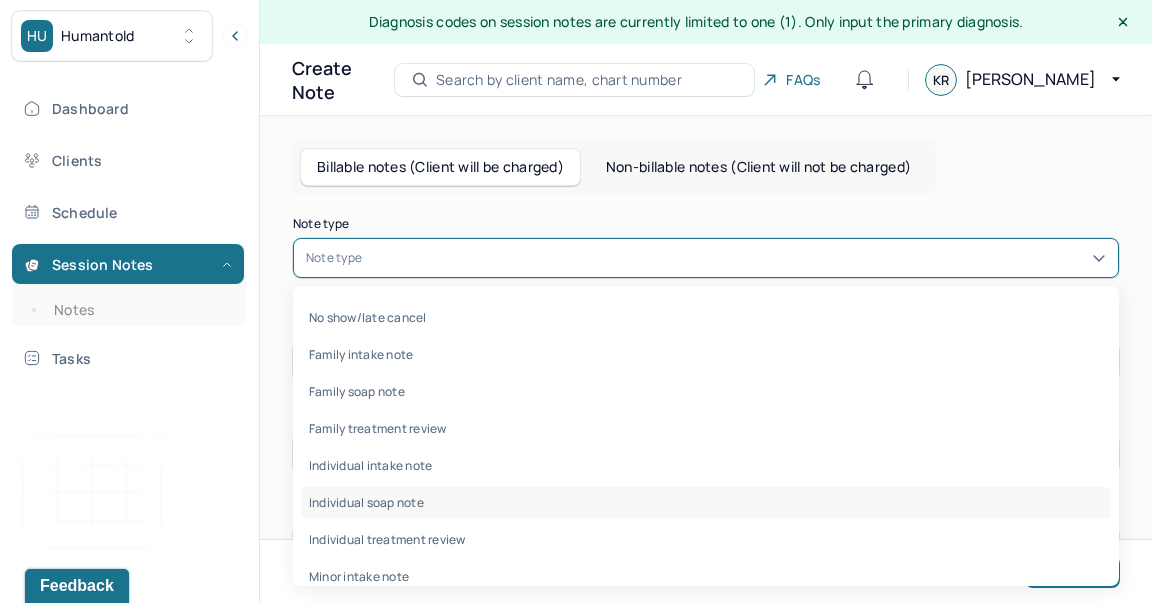 click on "Individual soap note" at bounding box center (706, 502) 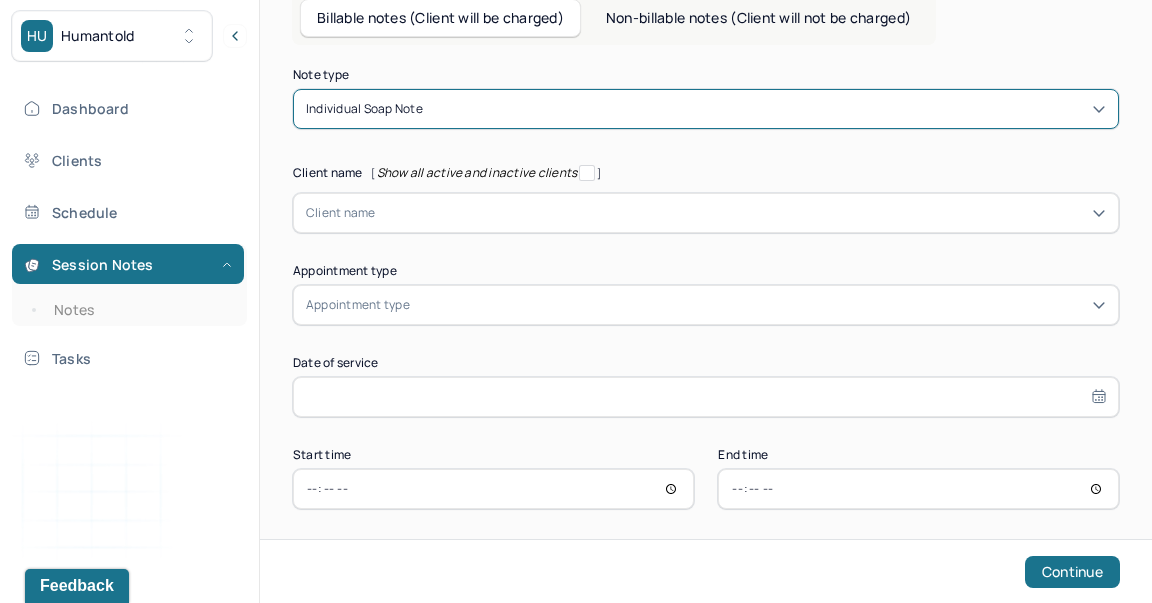 scroll, scrollTop: 161, scrollLeft: 0, axis: vertical 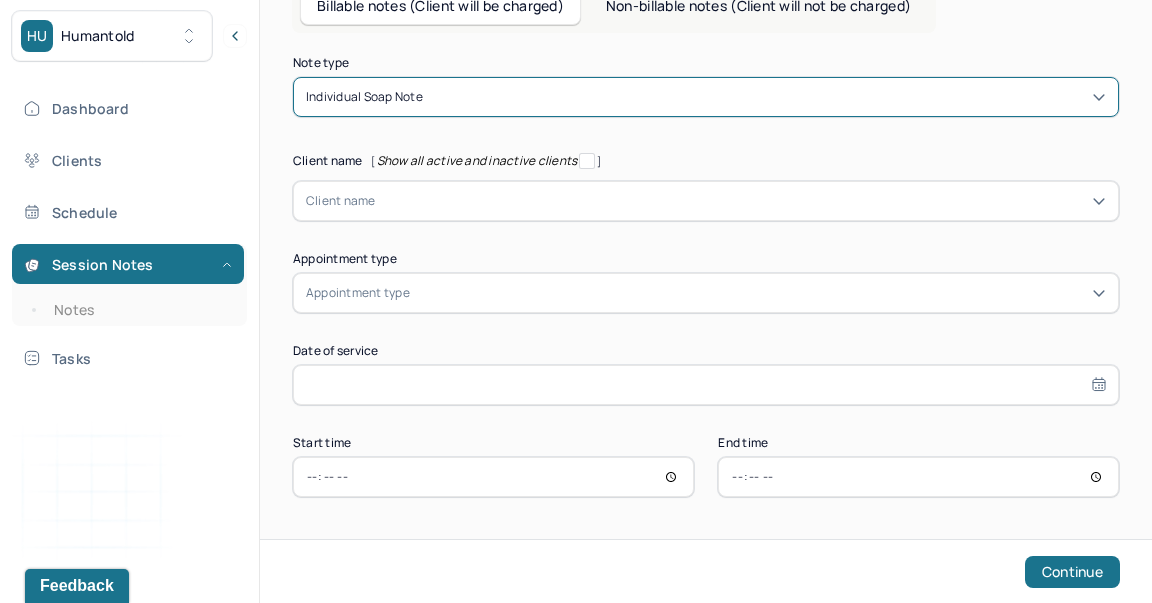 click on "Note type option Individual soap note, selected. Individual soap note Client name [ Show all active and inactive clients ] Client name Supervisee name Appointment type Appointment type Date of service Start time End time   Continue" at bounding box center (706, 277) 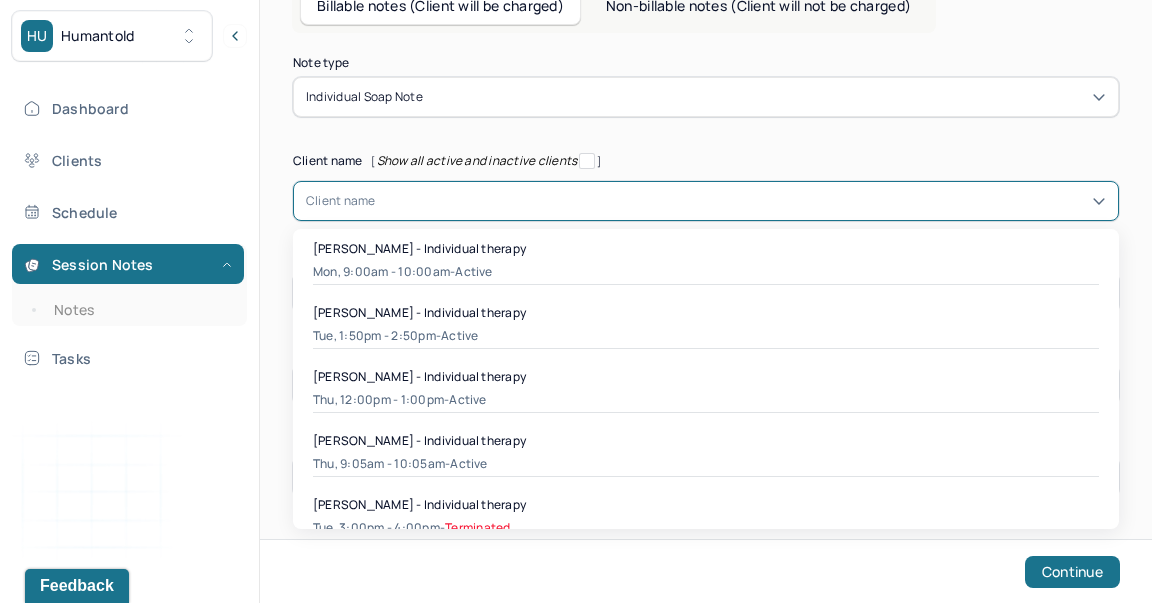 click at bounding box center [741, 201] 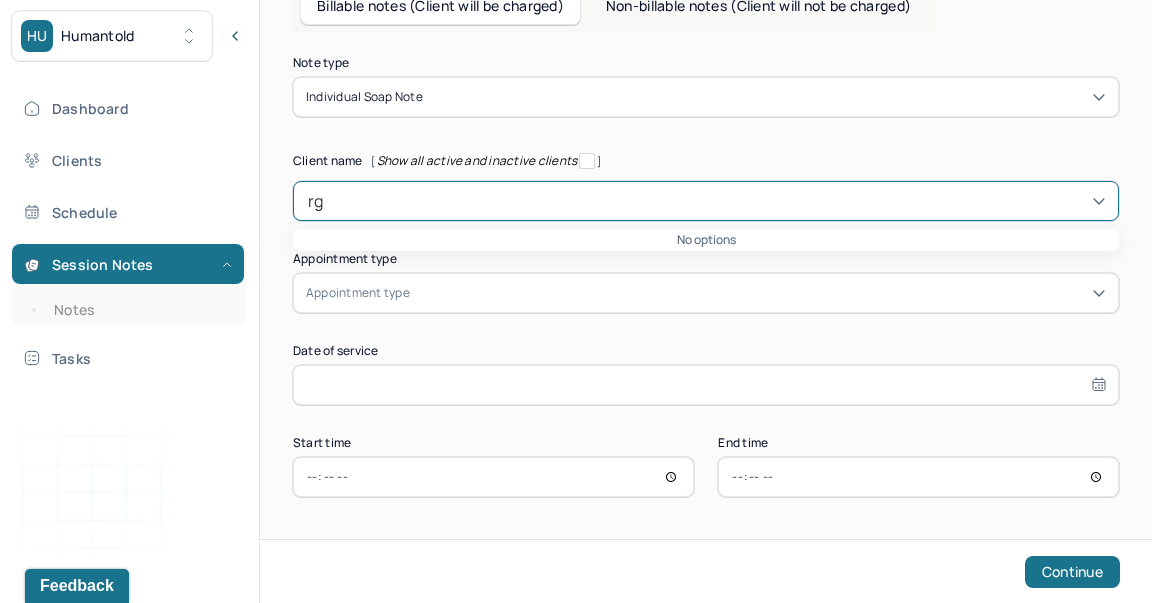 type on "r" 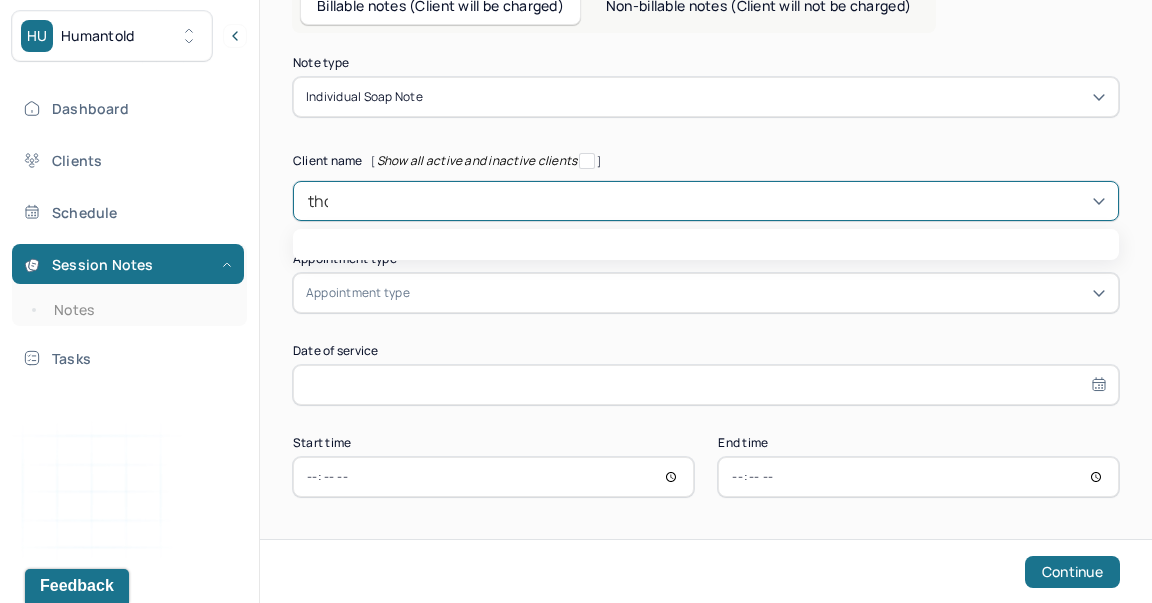 type on "[PERSON_NAME]" 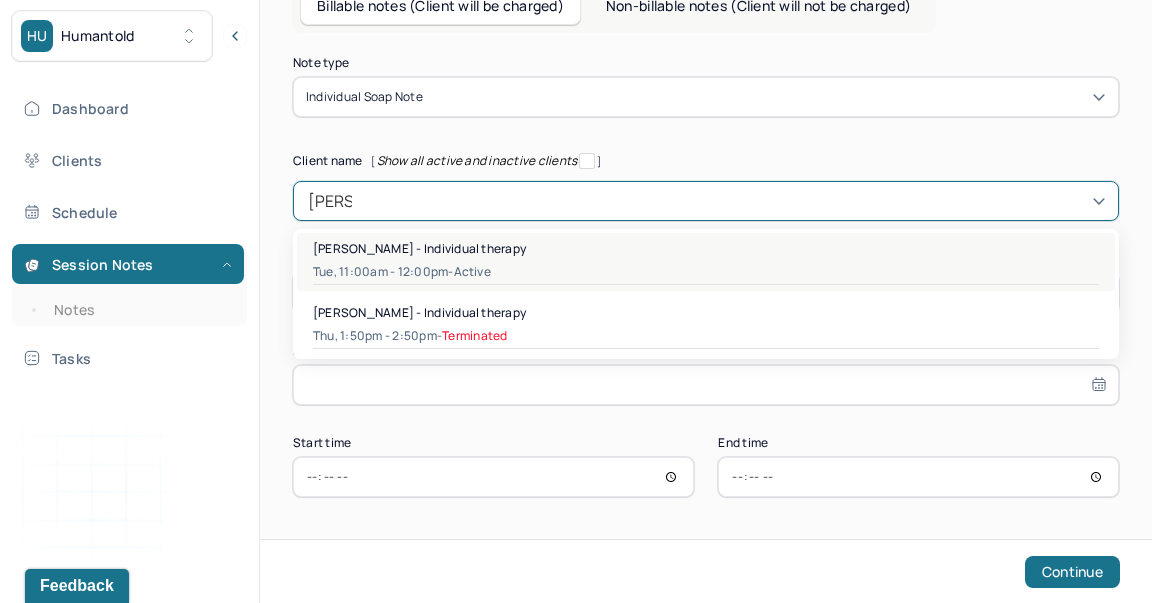 click on "Tue, 11:00am - 12:00pm  -  active" at bounding box center [706, 272] 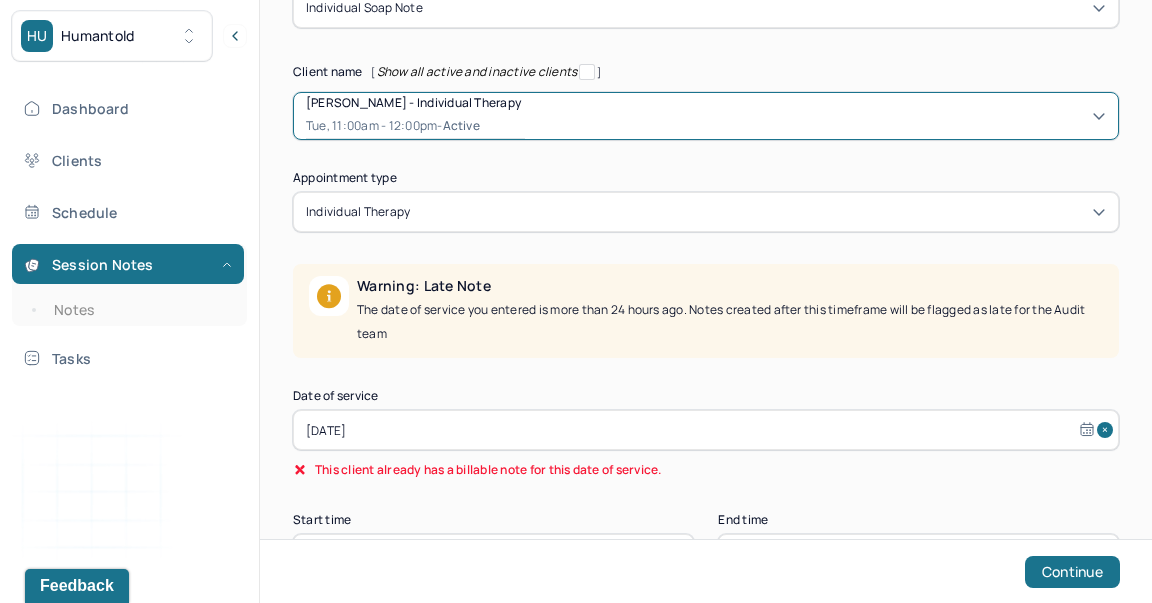 scroll, scrollTop: 325, scrollLeft: 0, axis: vertical 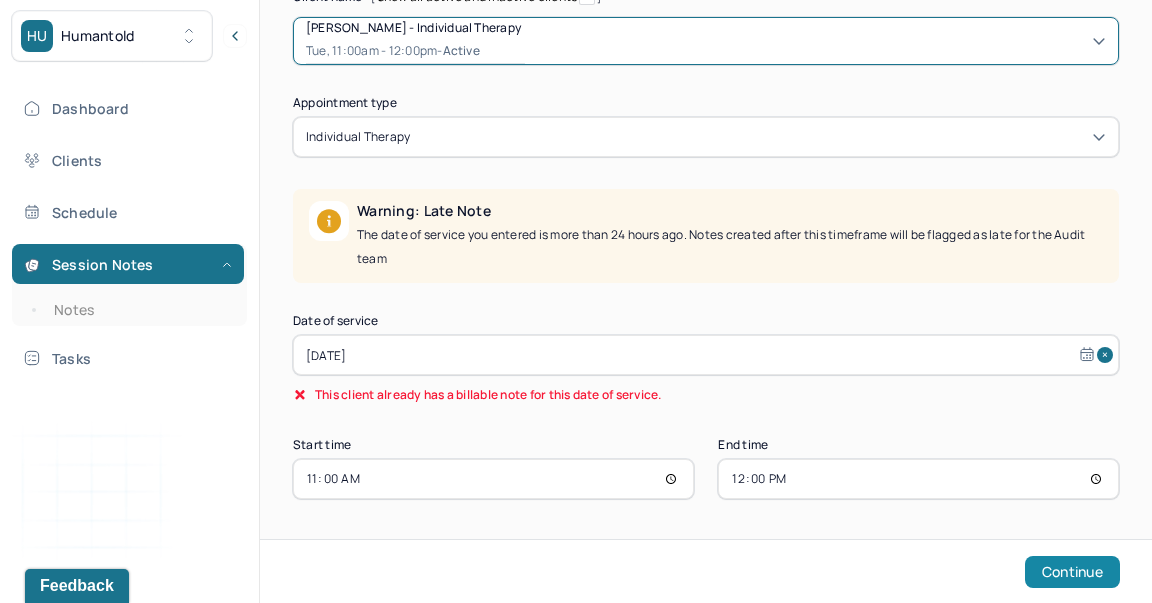 click on "Continue" at bounding box center (1072, 572) 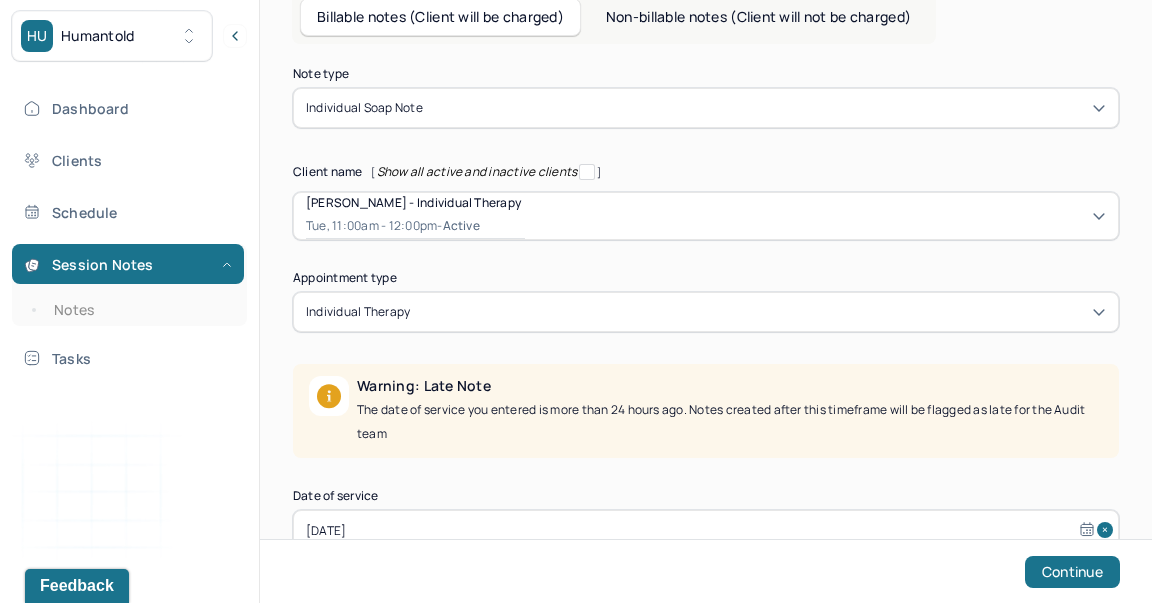 scroll, scrollTop: 325, scrollLeft: 0, axis: vertical 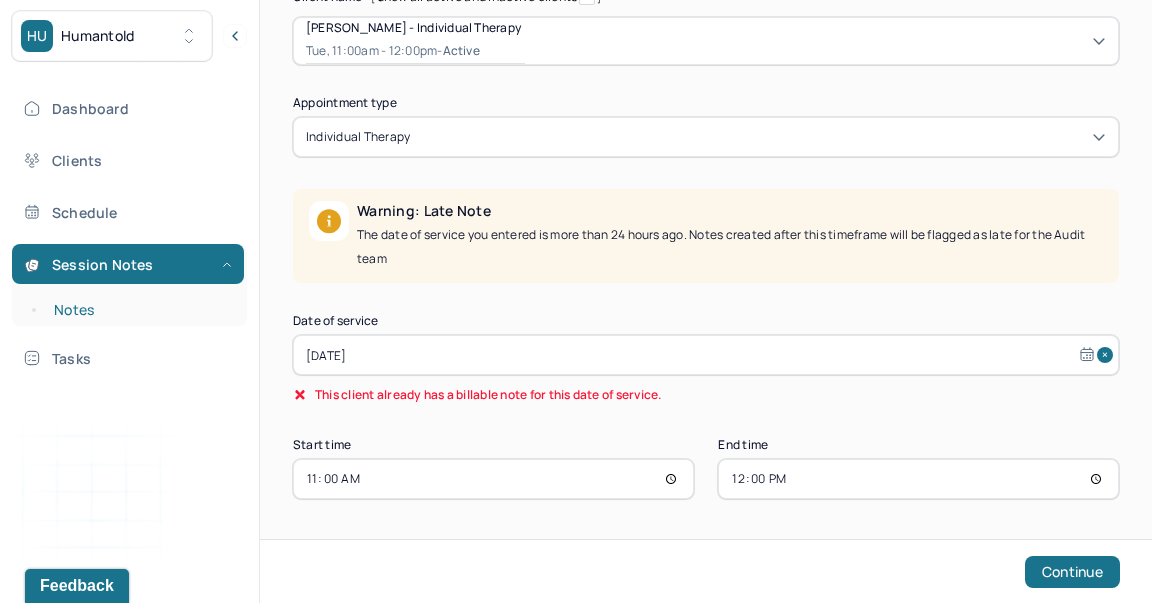 click on "Notes" at bounding box center [139, 310] 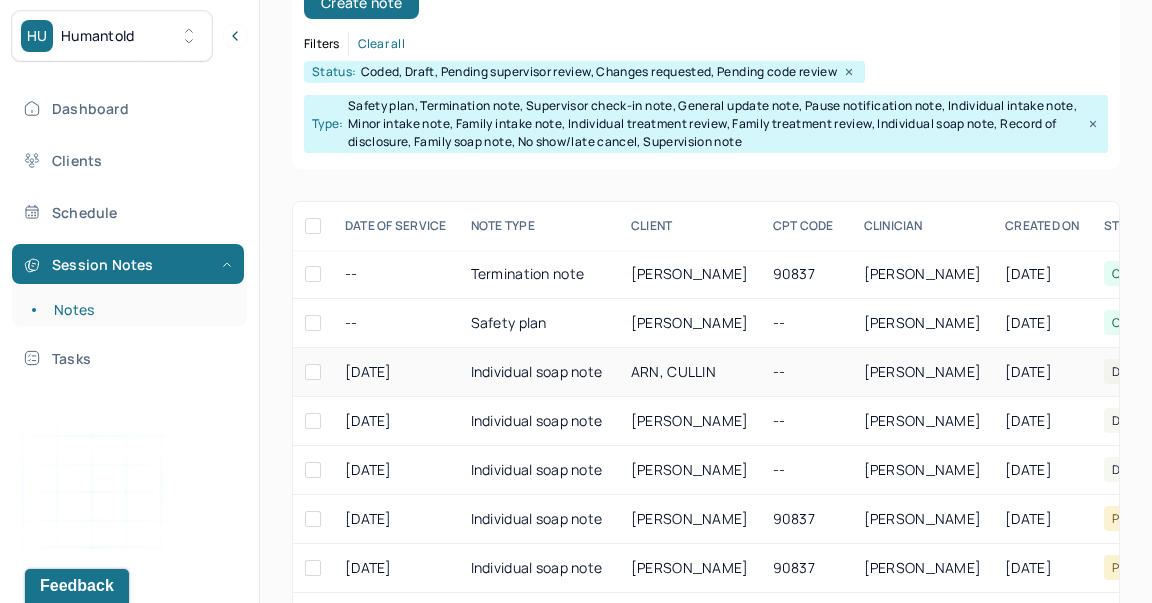 click on "Individual soap note" at bounding box center [539, 372] 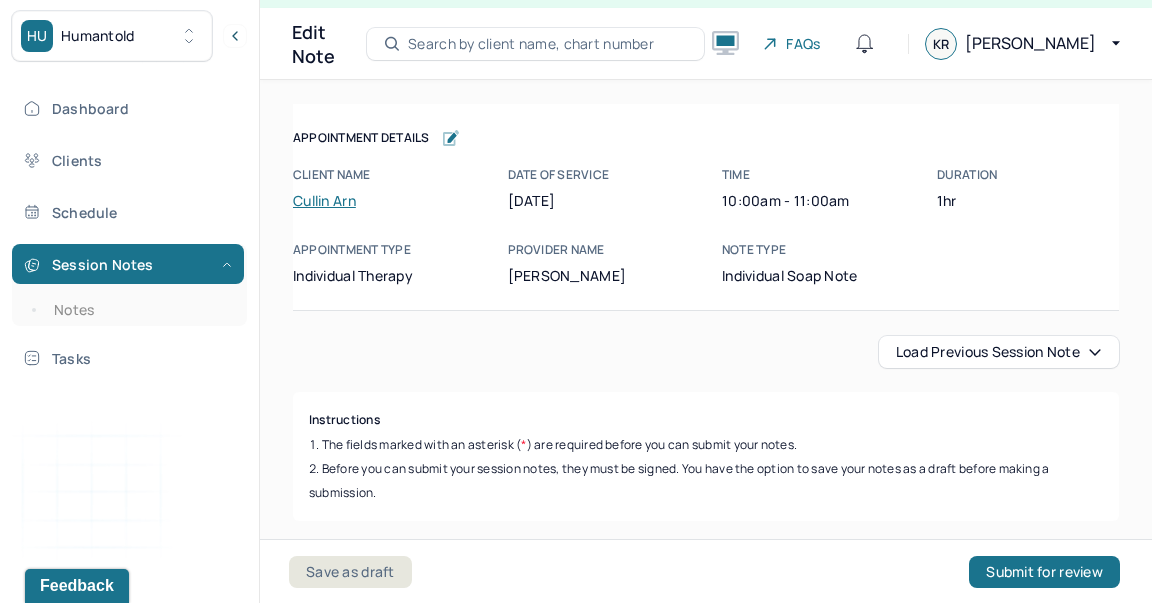 scroll, scrollTop: 36, scrollLeft: 0, axis: vertical 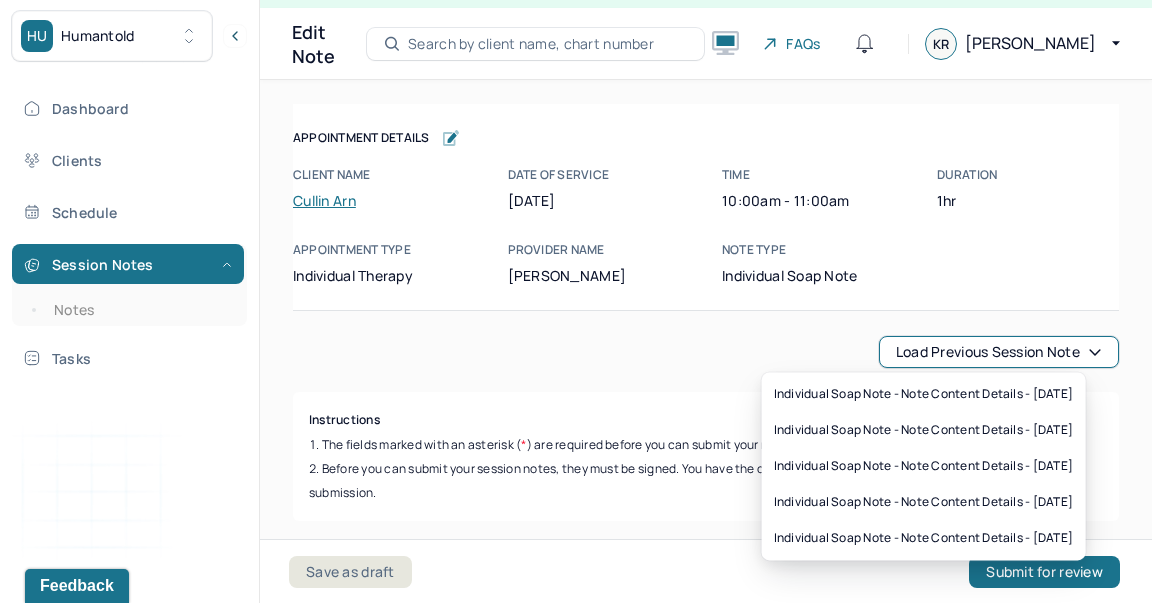 click on "Load previous session note" at bounding box center (999, 352) 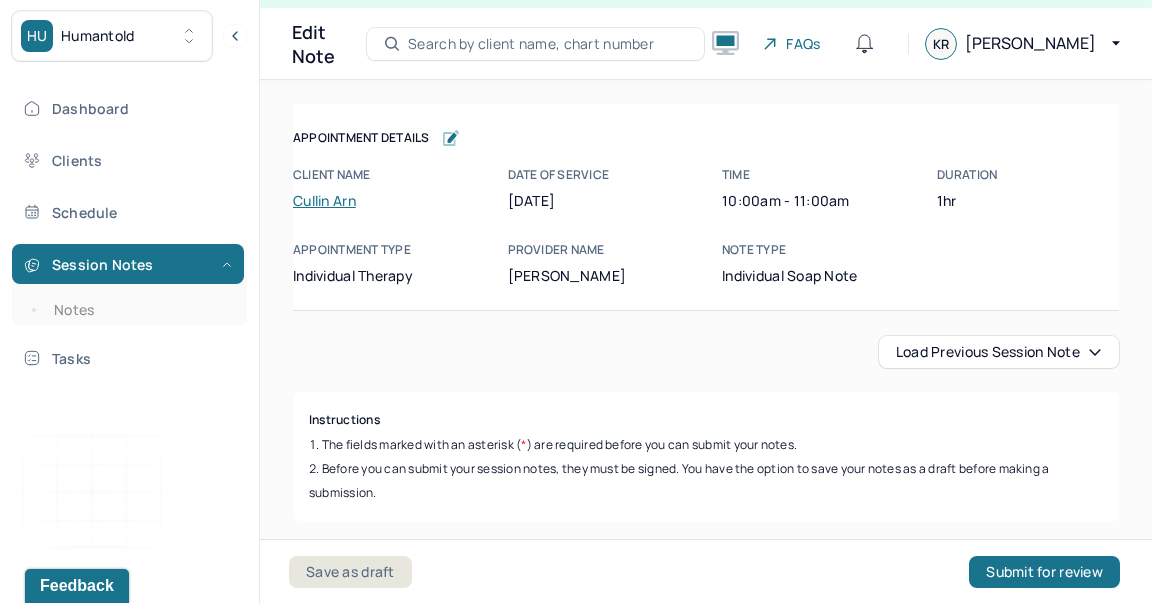 click on "Load previous session note" at bounding box center (706, 352) 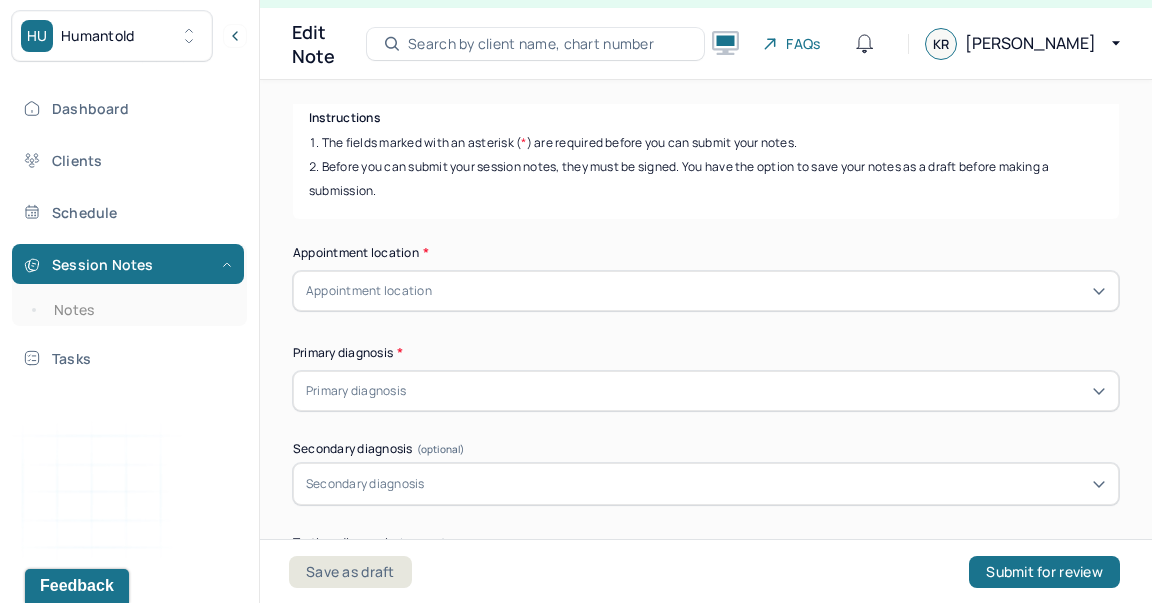 scroll, scrollTop: 0, scrollLeft: 0, axis: both 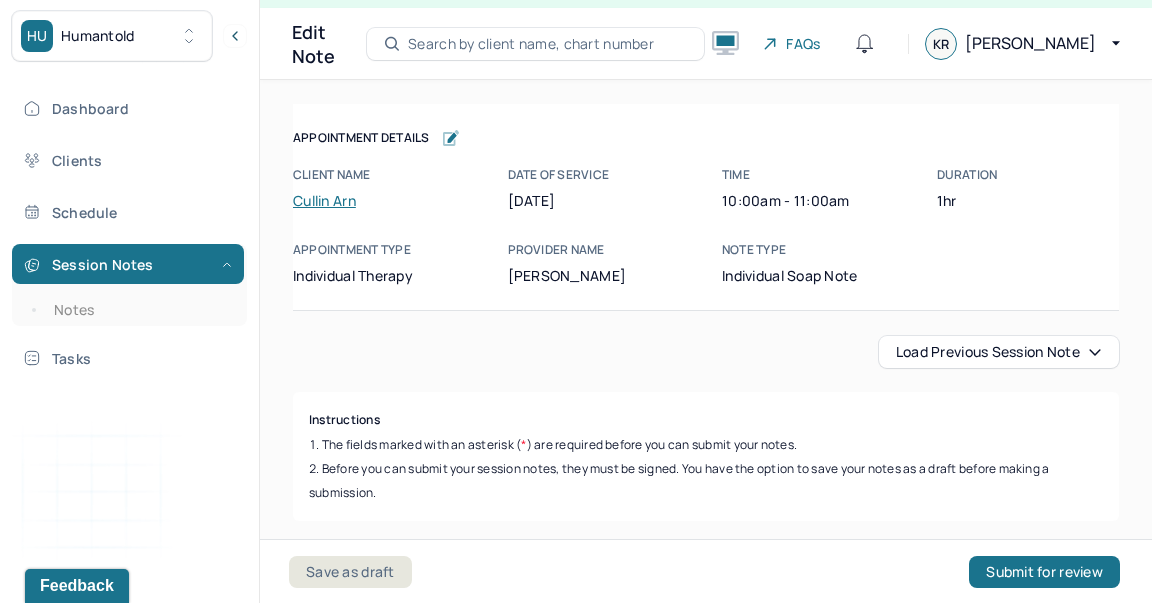 click 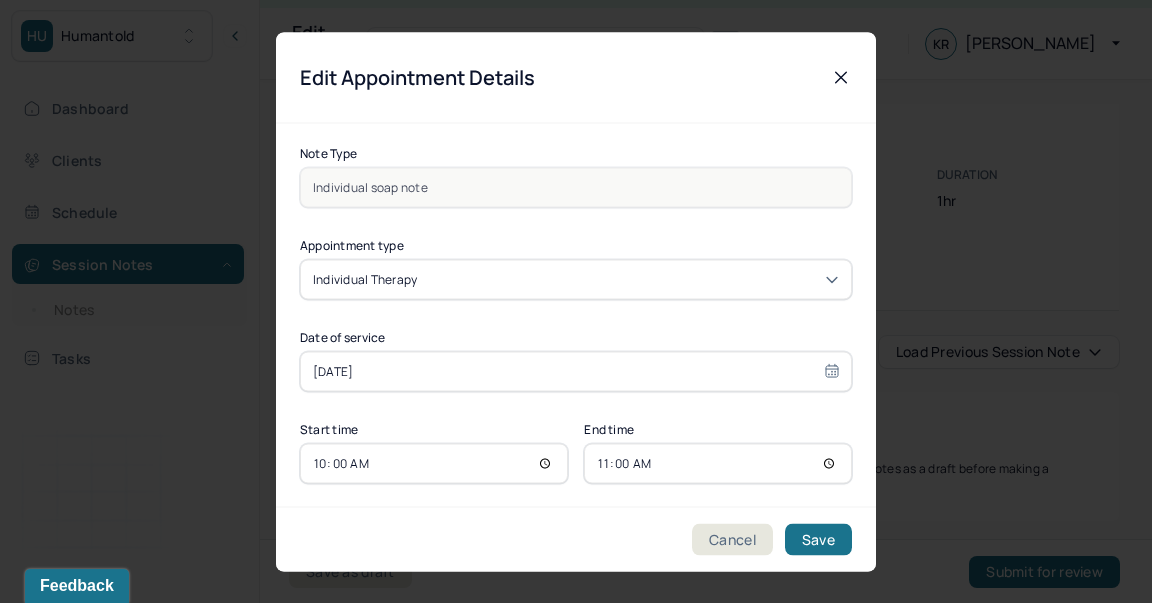click 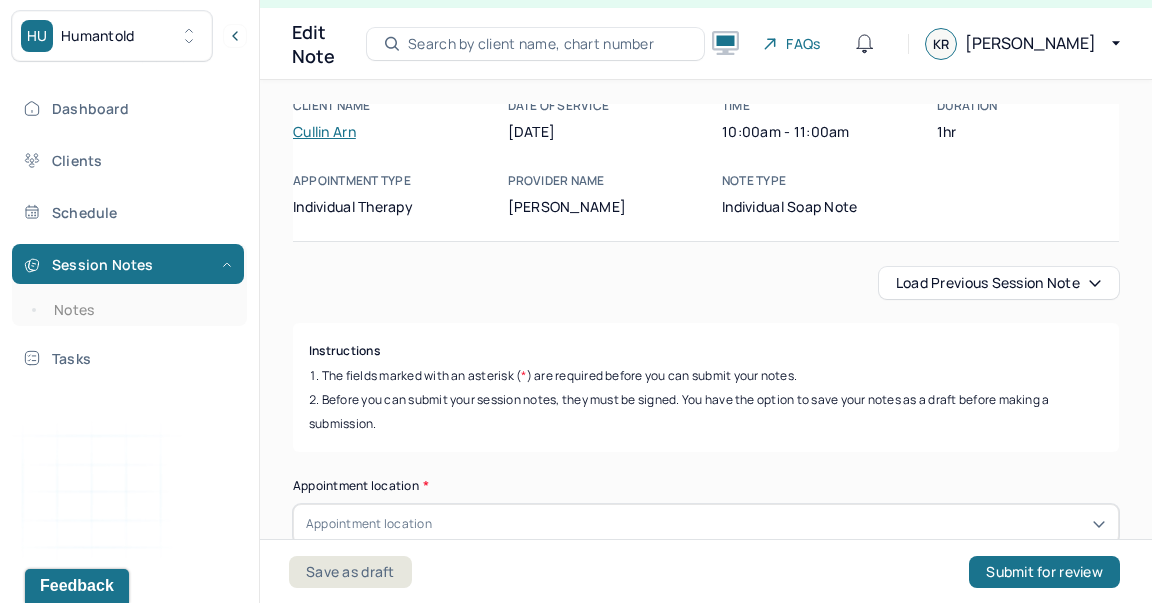 scroll, scrollTop: 0, scrollLeft: 0, axis: both 